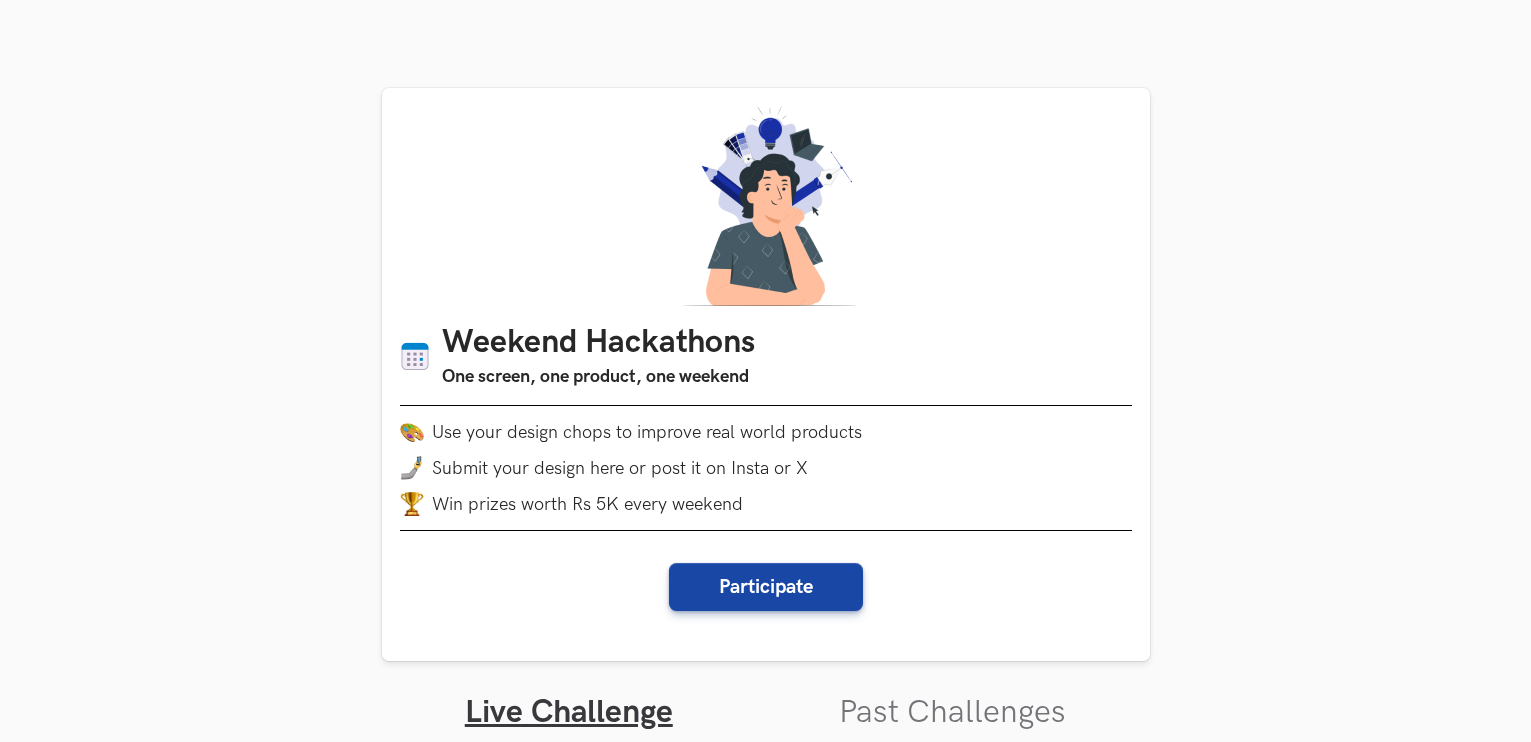 scroll, scrollTop: 448, scrollLeft: 0, axis: vertical 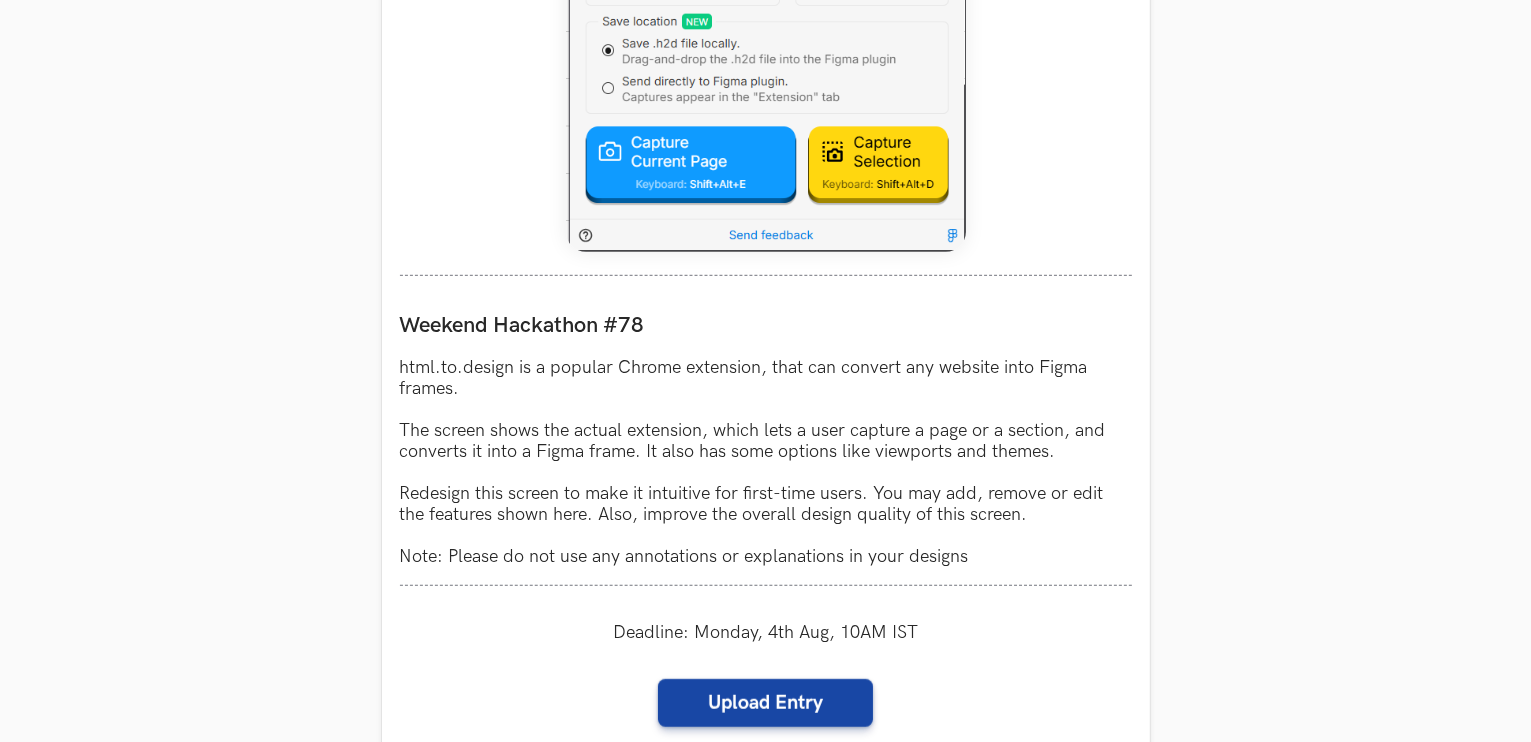 click on "Weekend Hackathons One screen, one product, one weekend Use your design chops to improve real world products Submit your design here or post it on Insta or X Win prizes worth Rs 5K every weekend Participate Live Challenge Past Challenges html-to-design LIVE Weekend Hackathon #78 html.to.design is a popular Chrome extension, that can convert any website into Figma frames. The screen shows the actual extension, which lets a user capture a page or a section, and converts it into a Figma frame. It also has some options like viewports and themes. Redesign this screen to make it intuitive for first-time users. You may add, remove or edit the features shown here. Also, improve the overall design quality of this screen. Note: Please do not use any annotations or explanations in your designs Deadline: Monday, 4th Aug, 10AM IST Upload Entry (Upto 5 MB. Allowed formats: .PNG,.JPEG)   Cancel   {n} selected %file%files% Progress value is  0% Remove File Progress value is  100% Remove File Pro tip:  Get  html-to-design's" at bounding box center (765, 295) 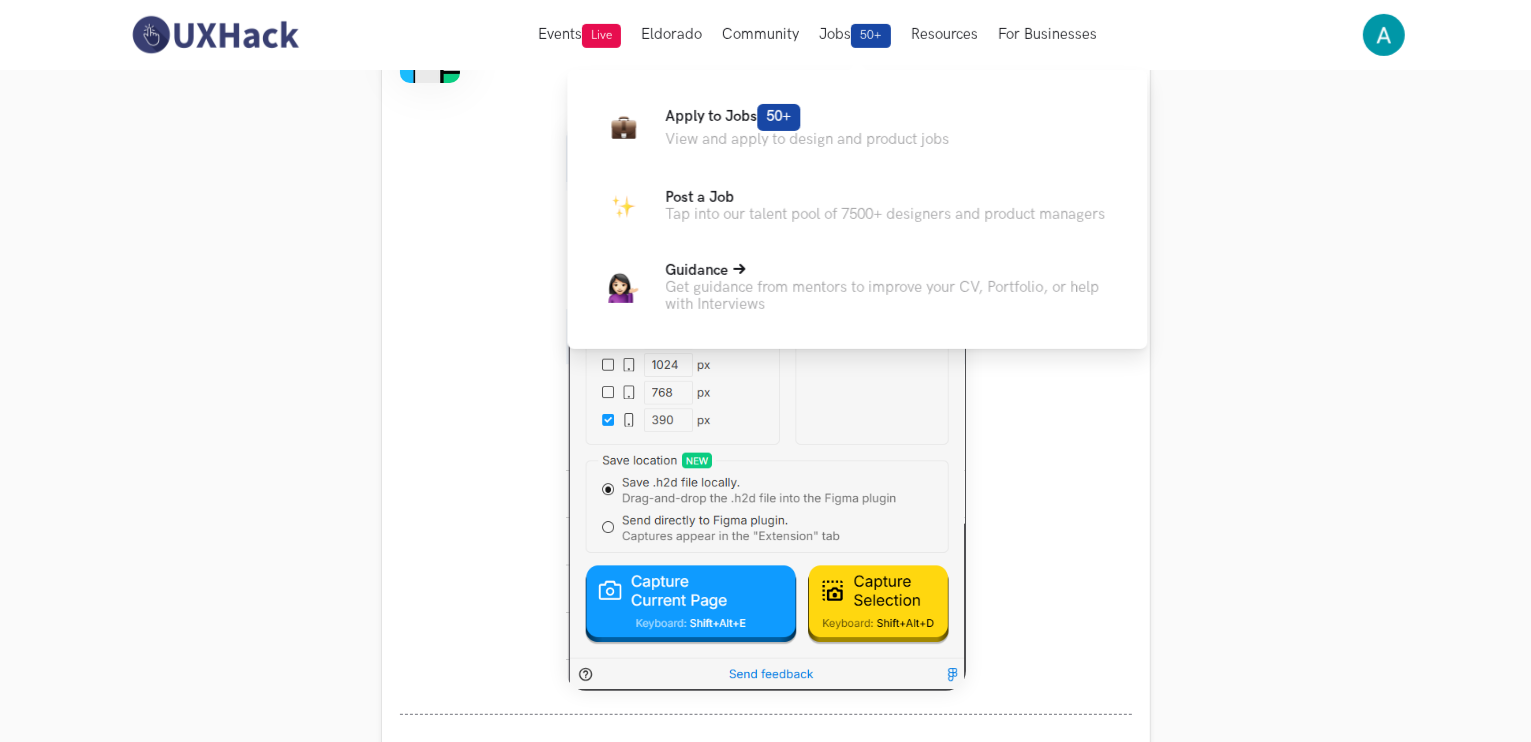 scroll, scrollTop: 790, scrollLeft: 0, axis: vertical 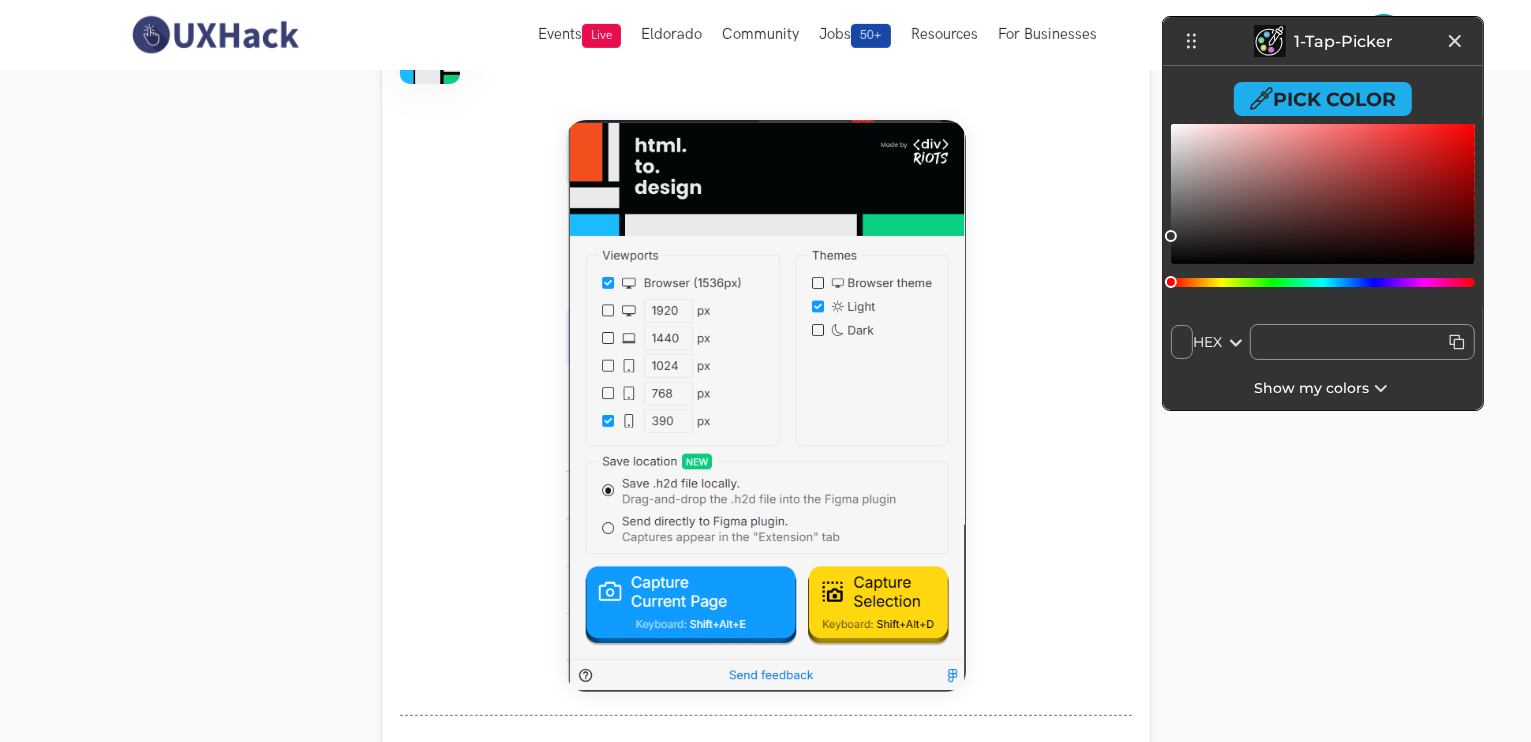 click 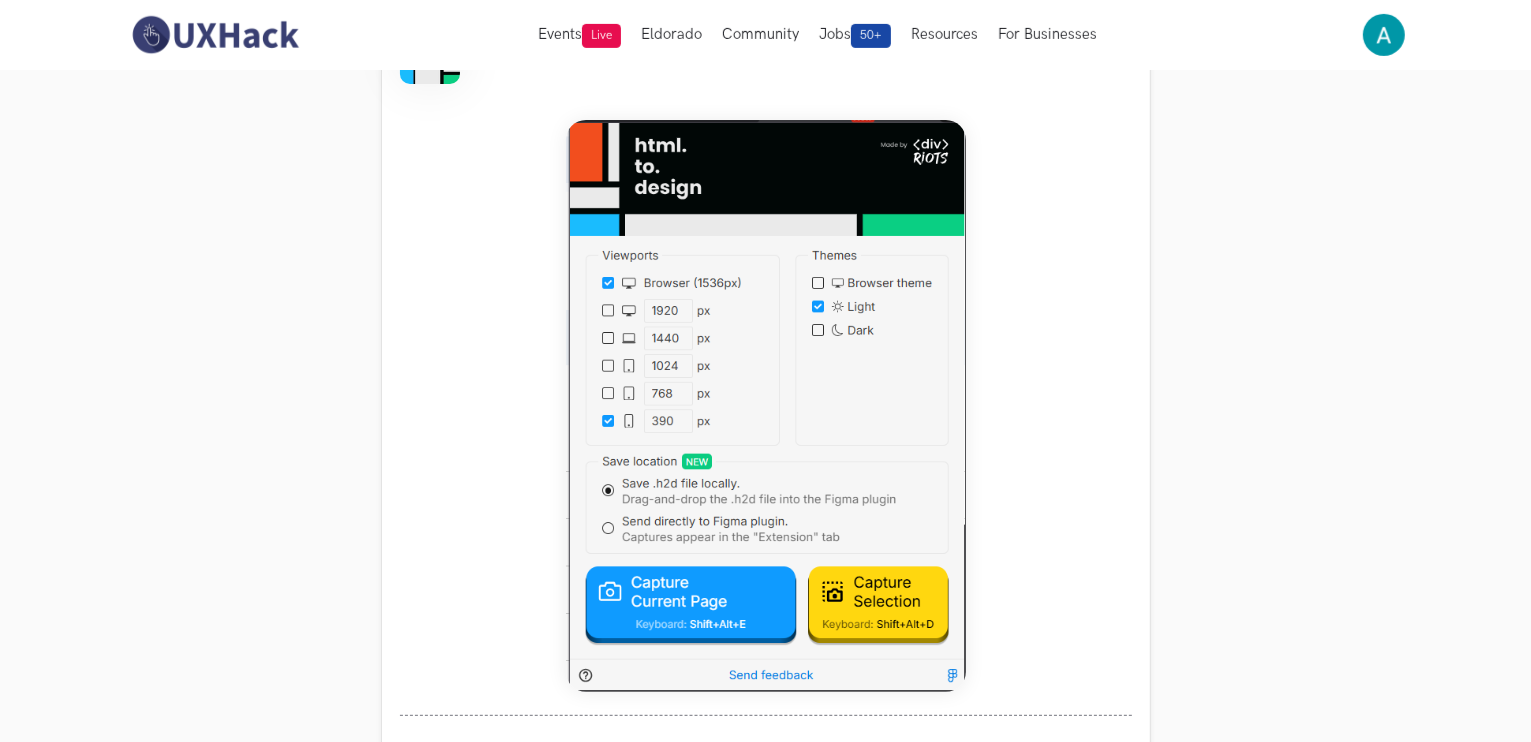 click on "❌" at bounding box center (765, 2928) 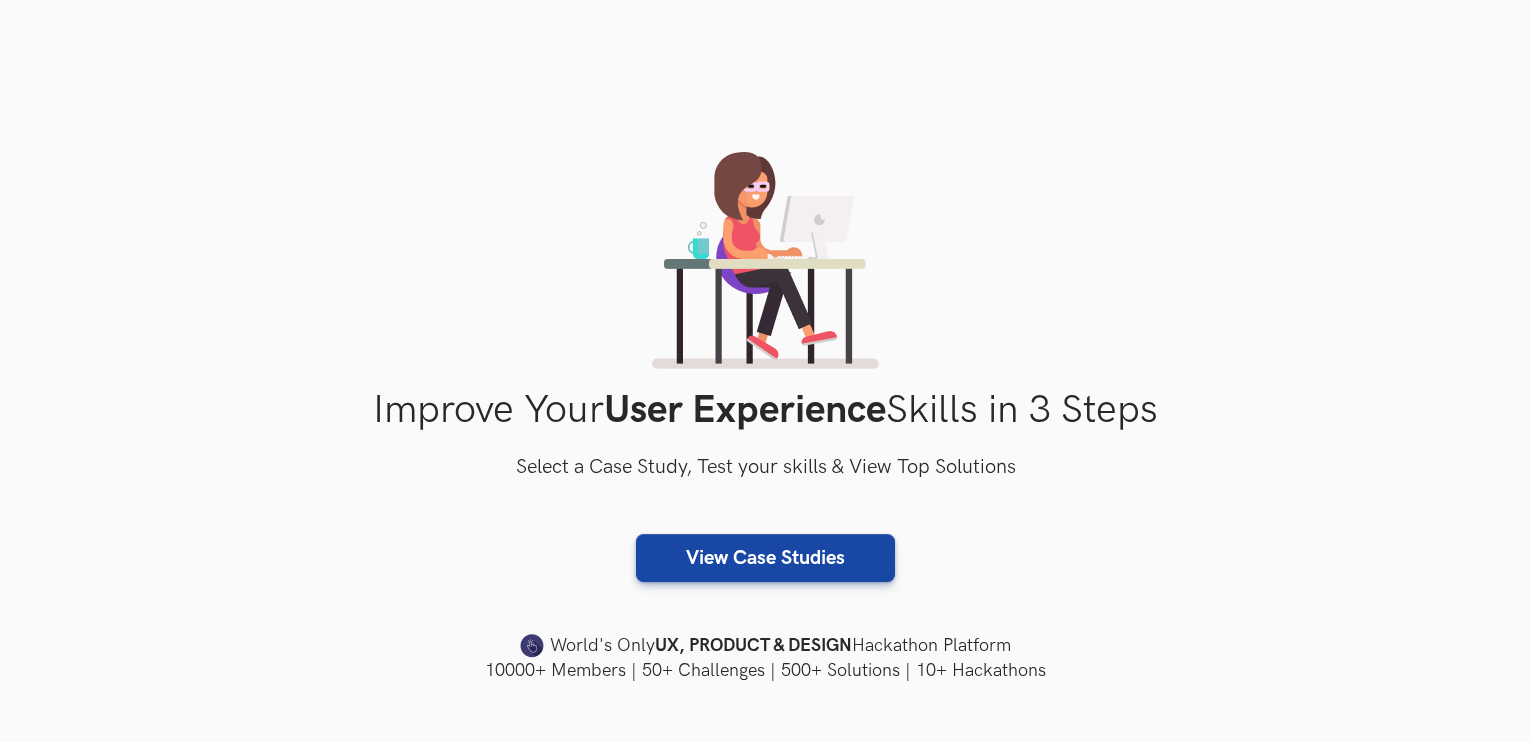 scroll, scrollTop: 548, scrollLeft: 0, axis: vertical 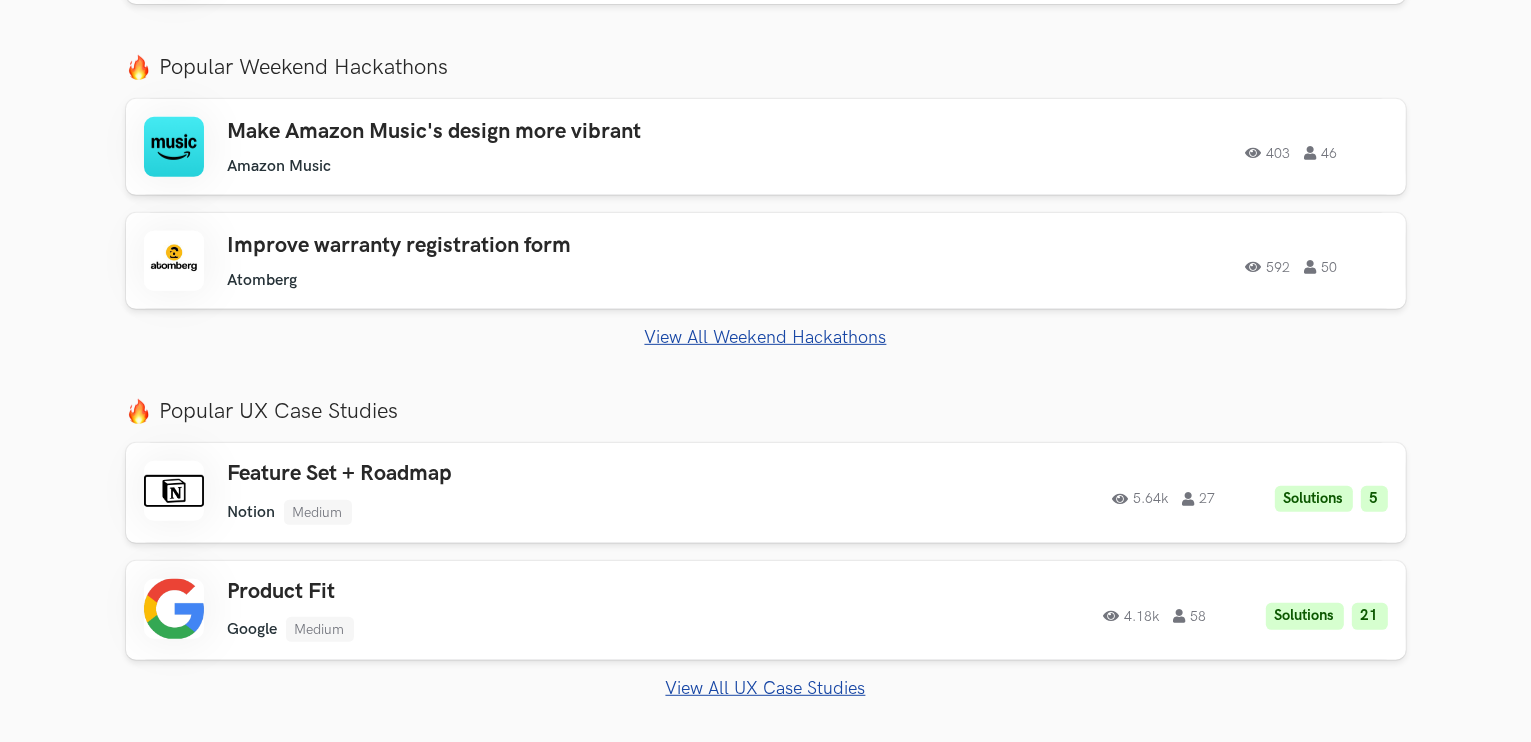 click on "View All Weekend Hackathons" at bounding box center (766, 337) 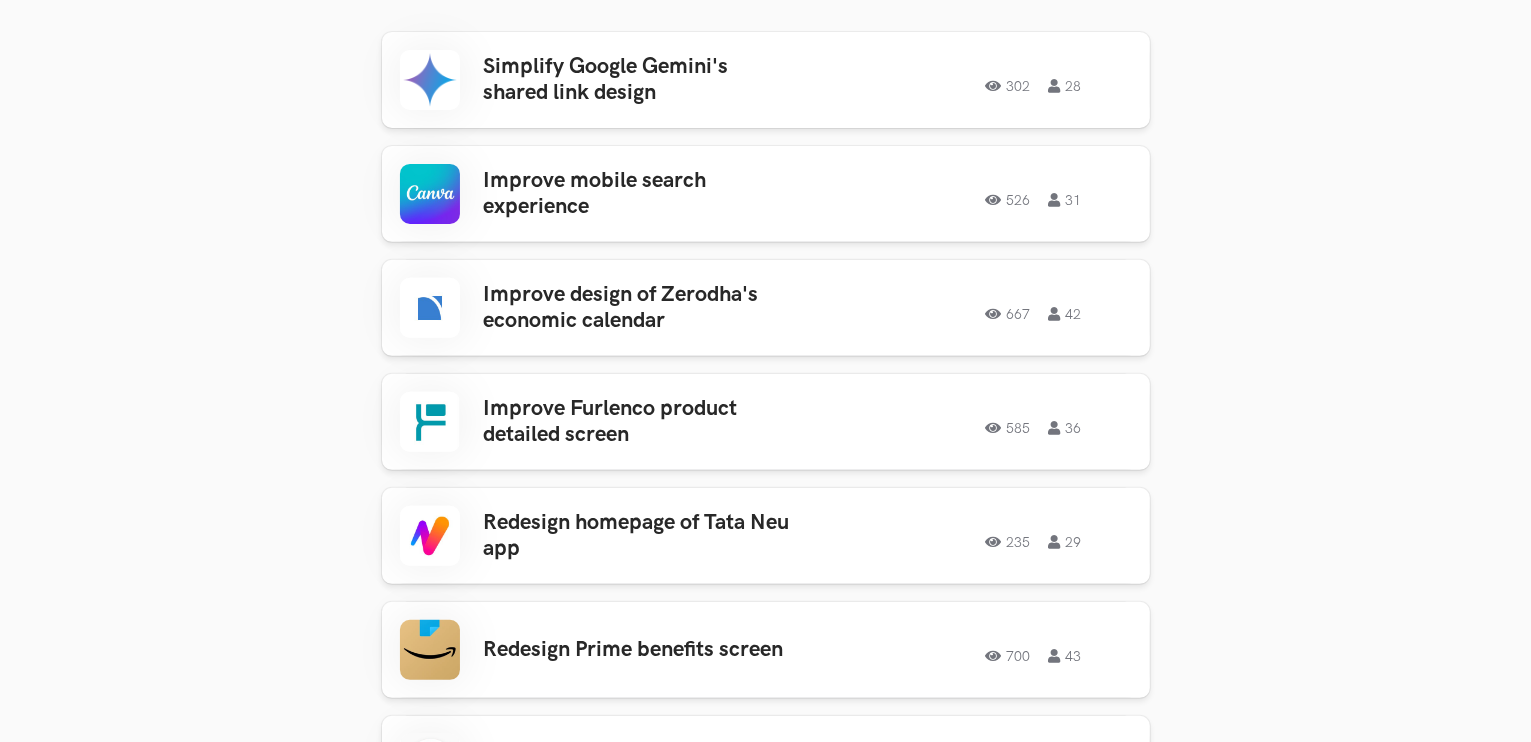 scroll, scrollTop: 732, scrollLeft: 0, axis: vertical 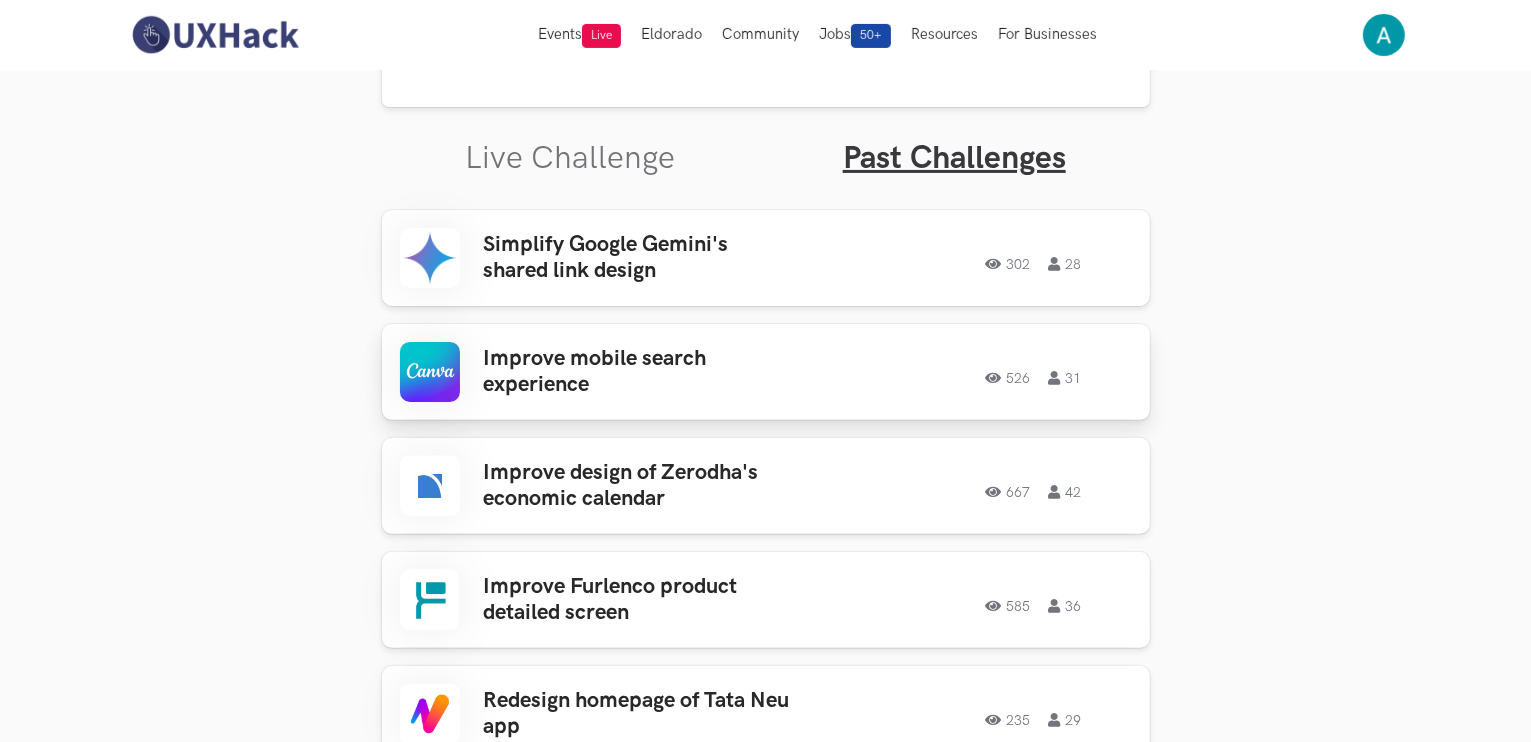click on "Improve mobile search experience" at bounding box center [640, 372] 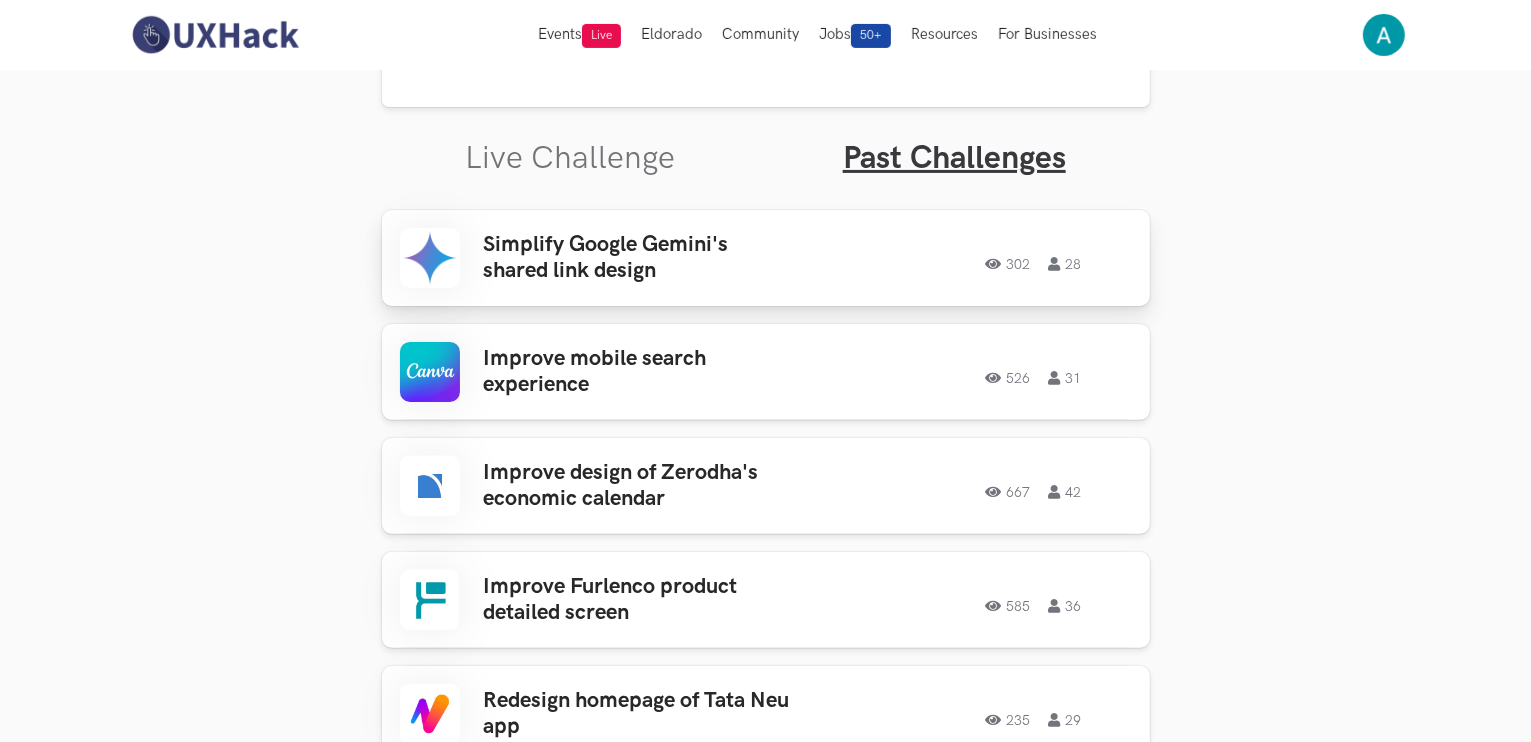 click on "Simplify Google Gemini's shared link design  302  28  302  28" at bounding box center (766, 258) 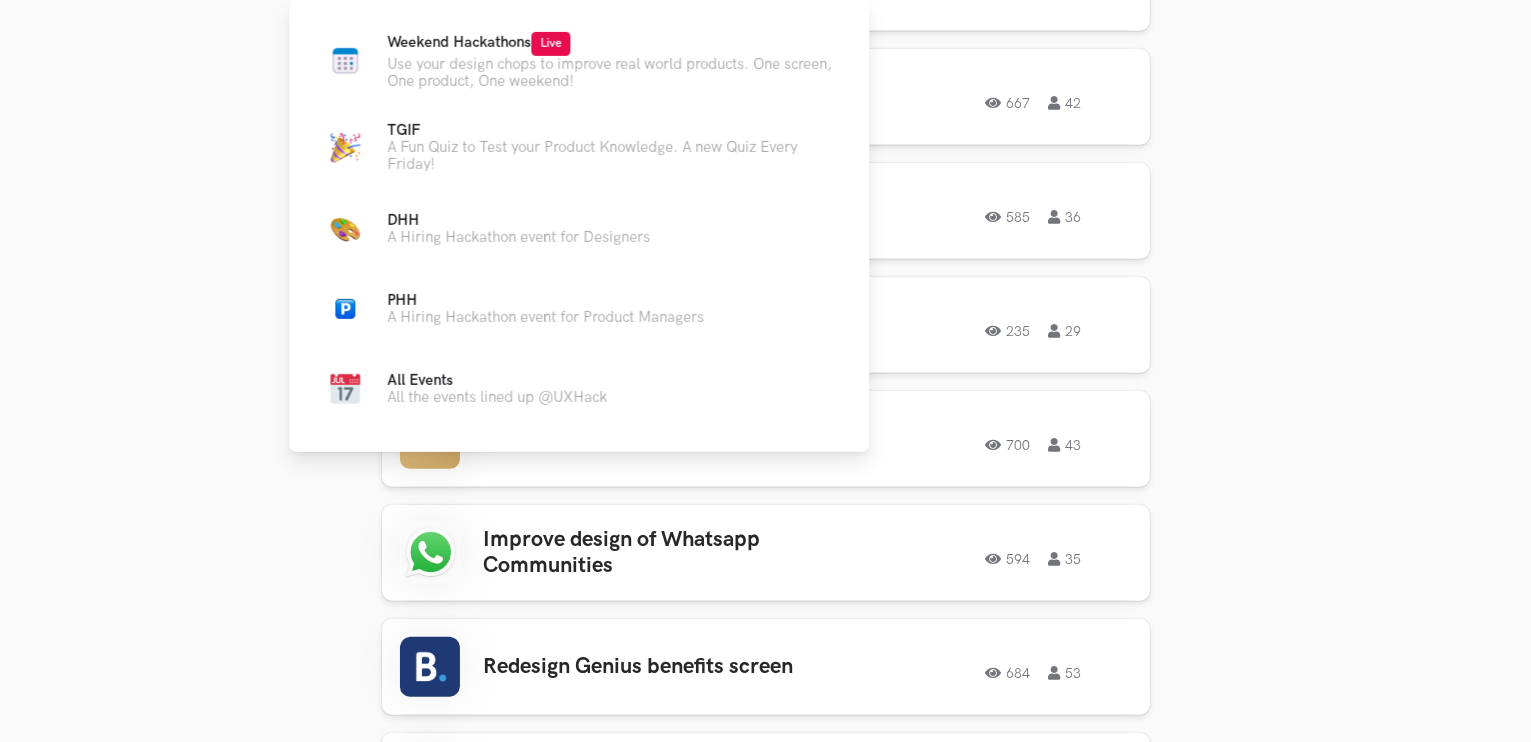 scroll, scrollTop: 944, scrollLeft: 0, axis: vertical 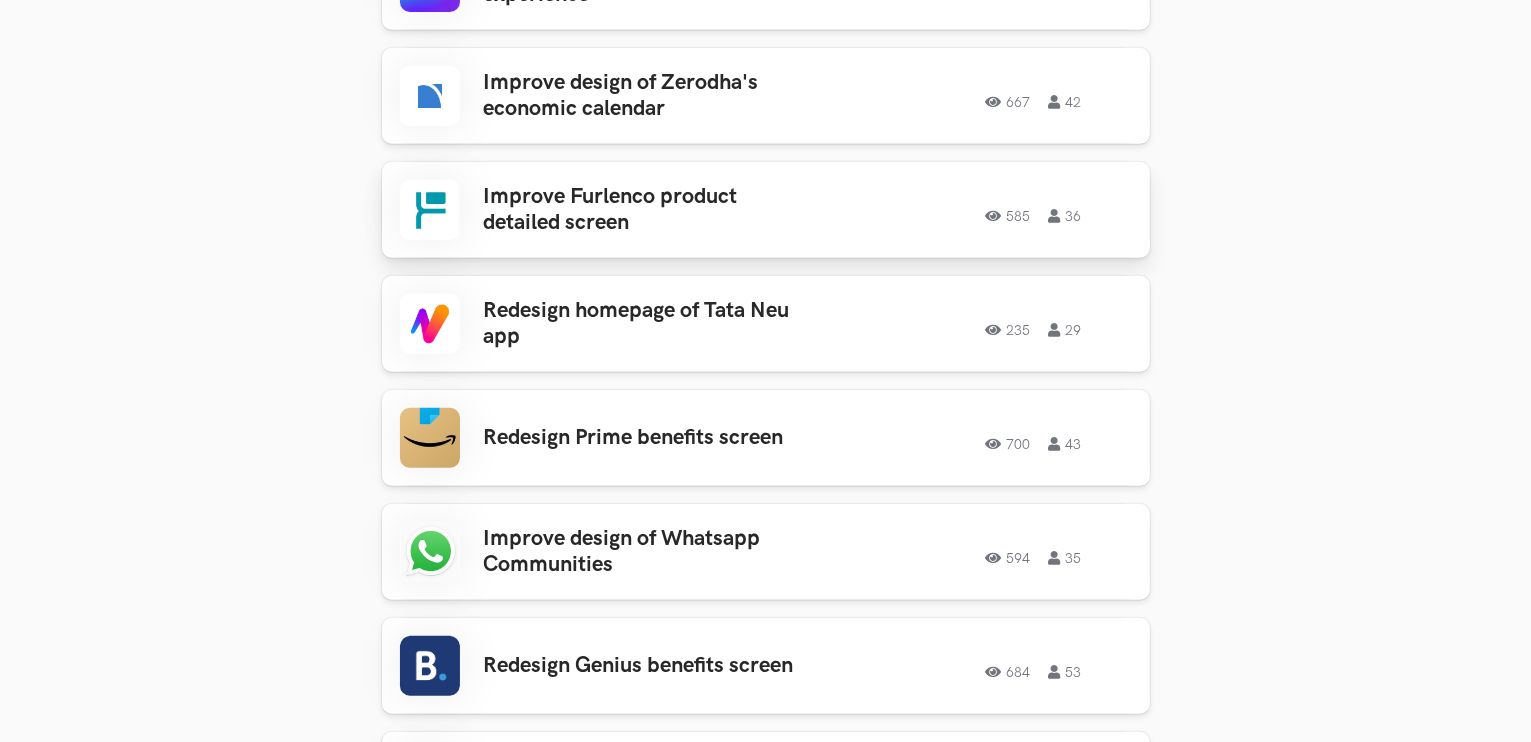 click on "Improve Furlenco product detailed screen  585  36  585  36" at bounding box center [766, 210] 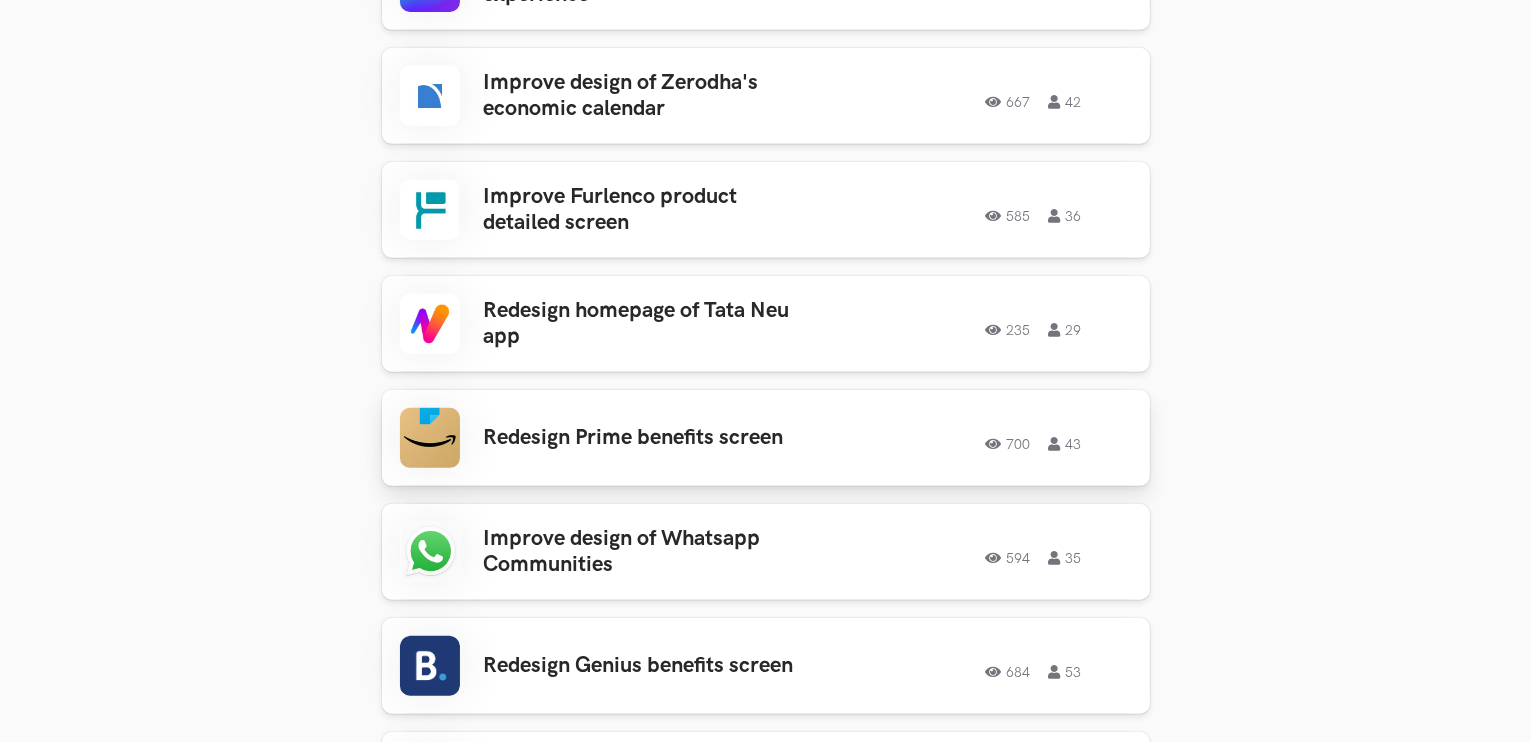 click on "Redesign Prime benefits screen" at bounding box center (640, 438) 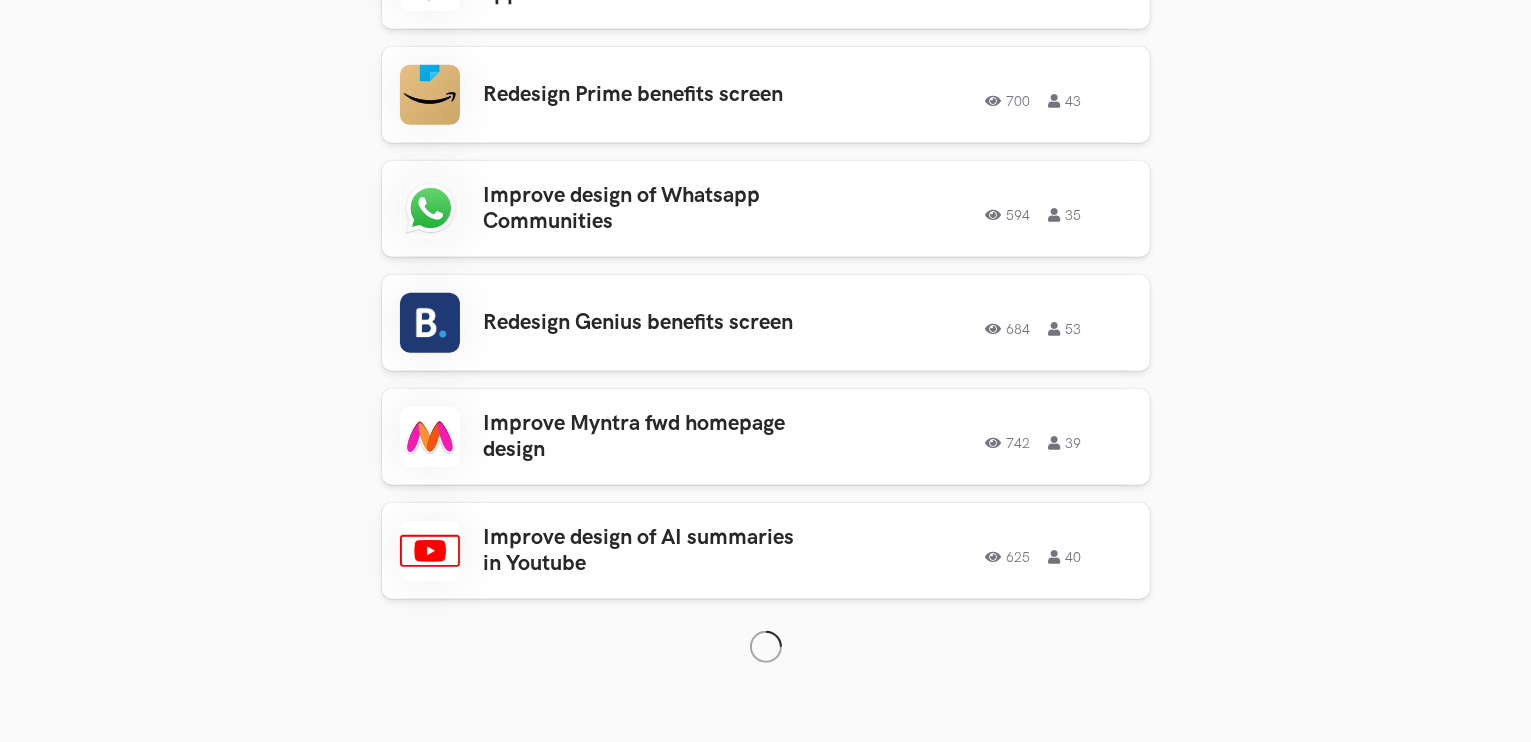 scroll, scrollTop: 1288, scrollLeft: 0, axis: vertical 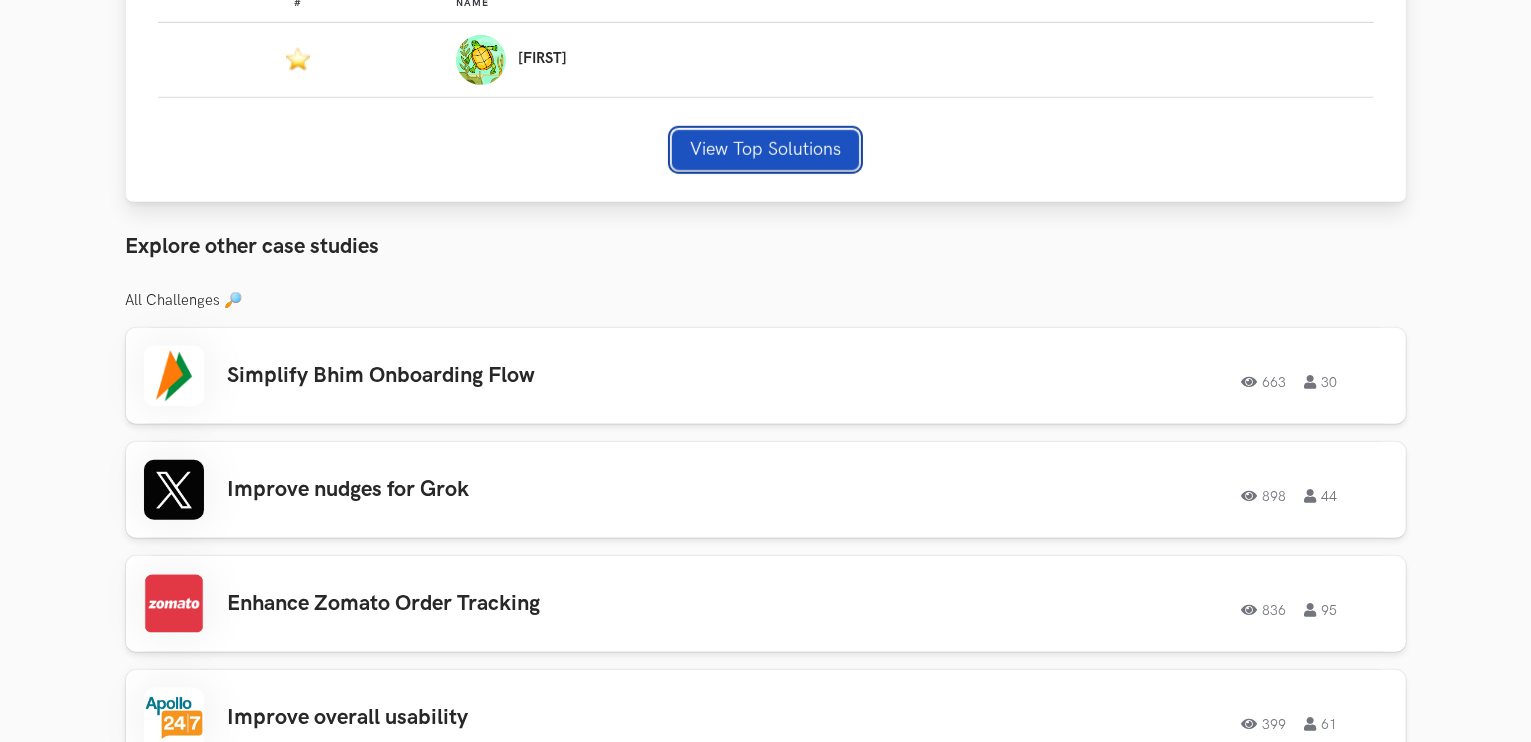 click on "View Top Solutions" at bounding box center (765, 150) 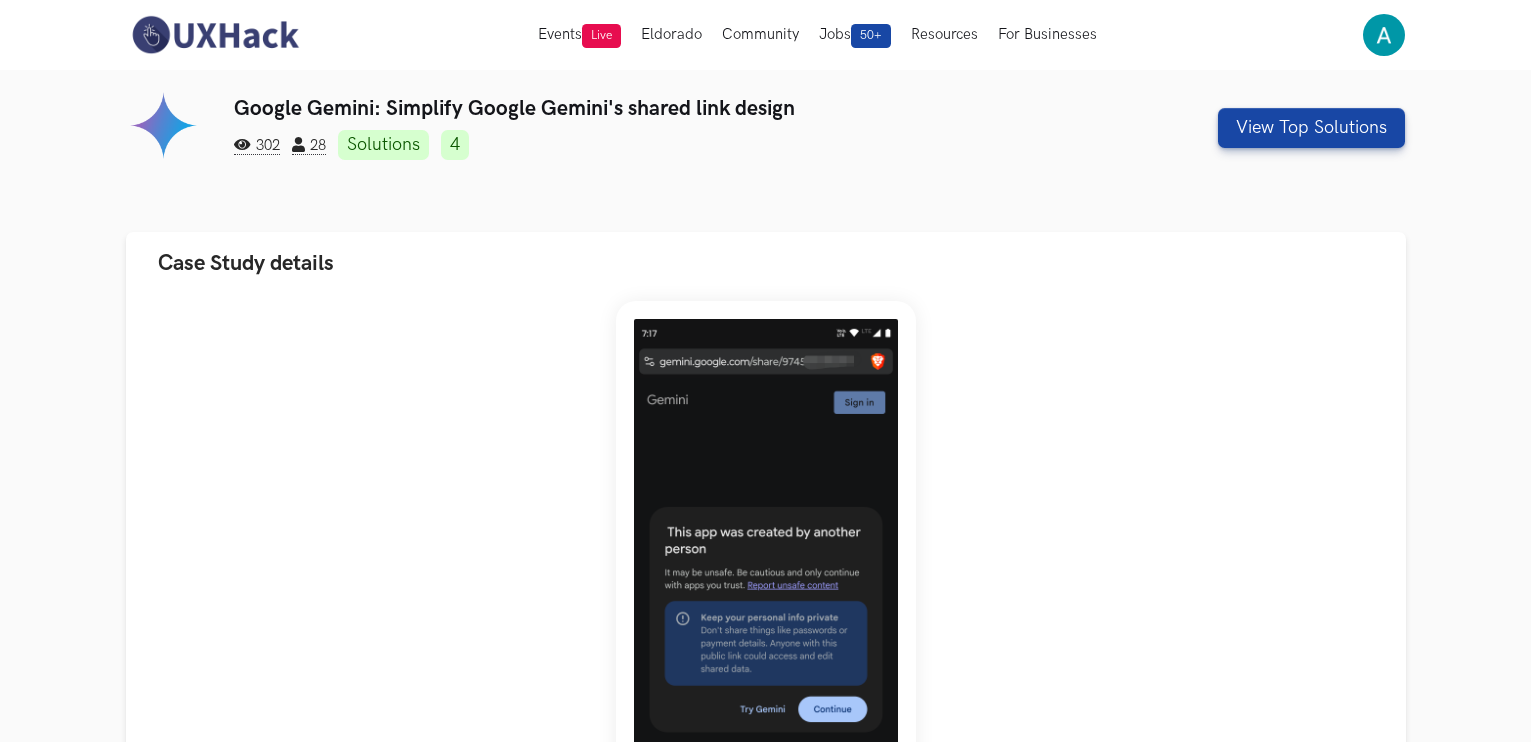 scroll, scrollTop: 0, scrollLeft: 0, axis: both 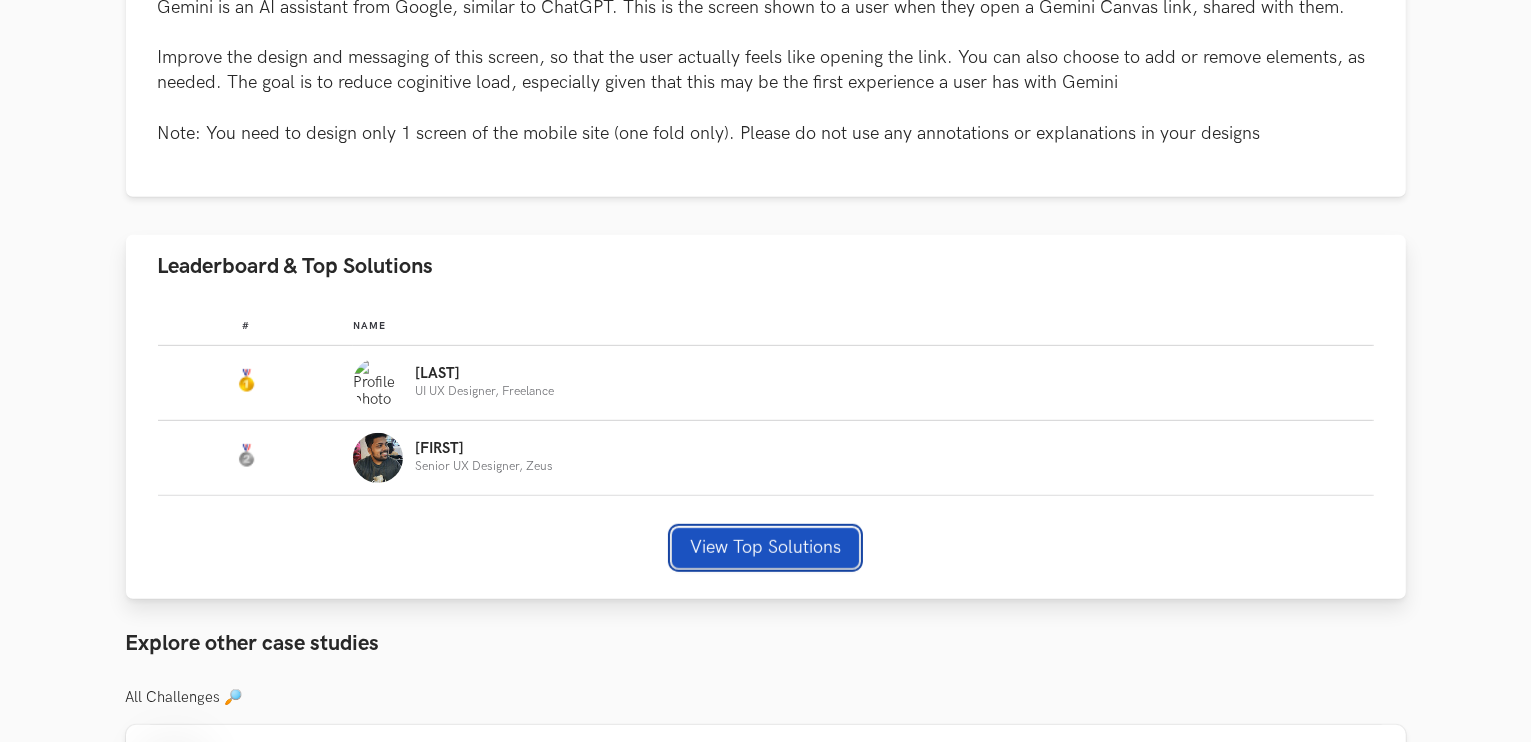 click on "View Top Solutions" at bounding box center (765, 548) 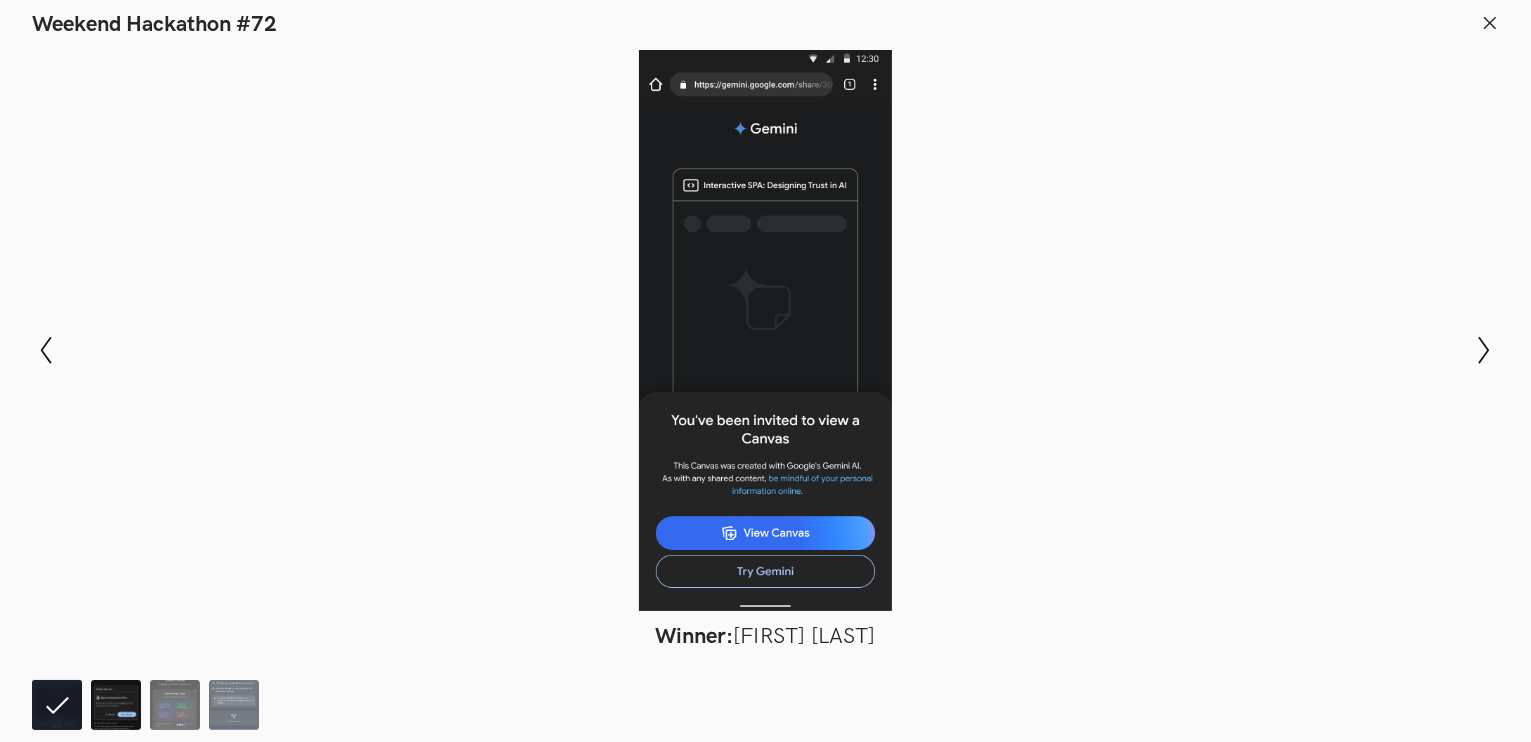click at bounding box center [116, 705] 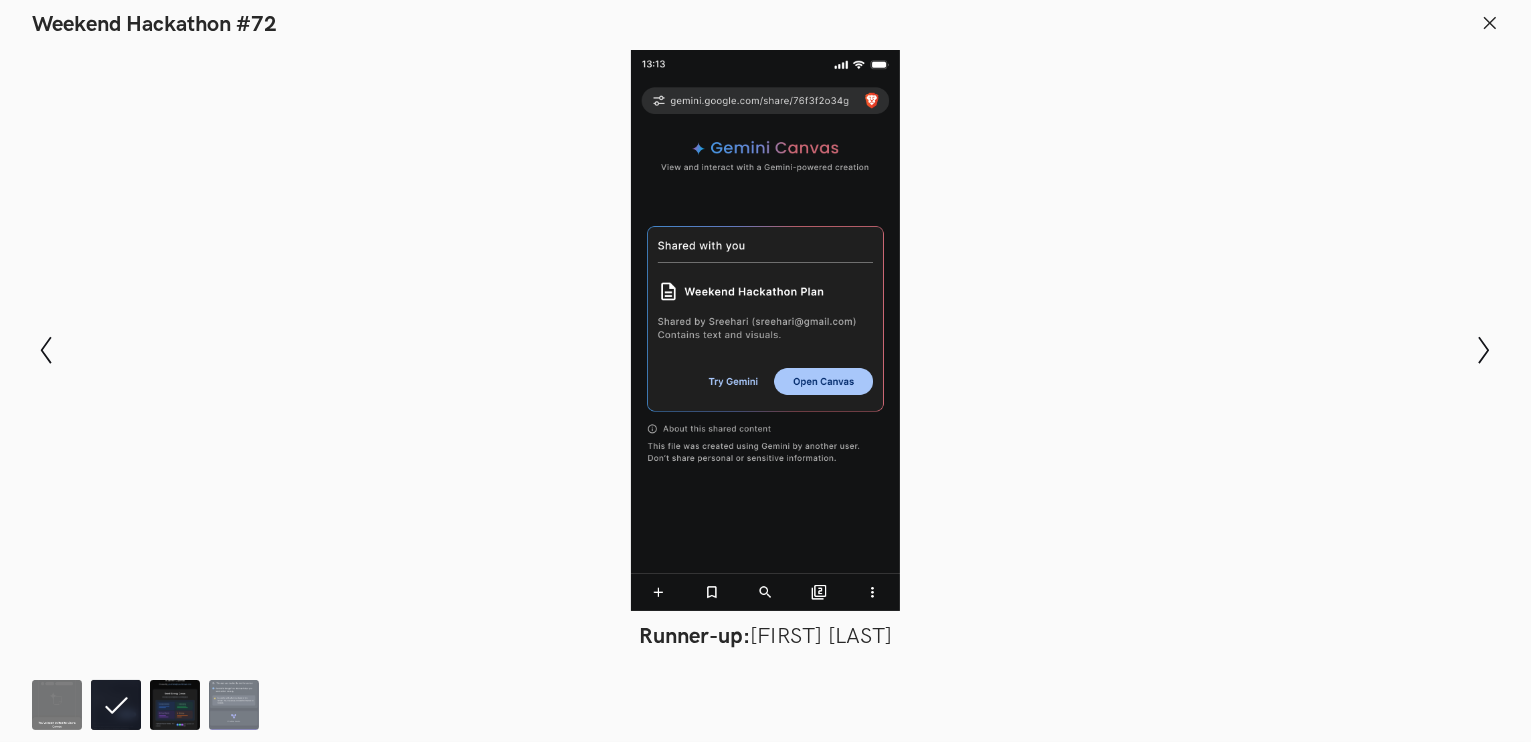 click at bounding box center (175, 705) 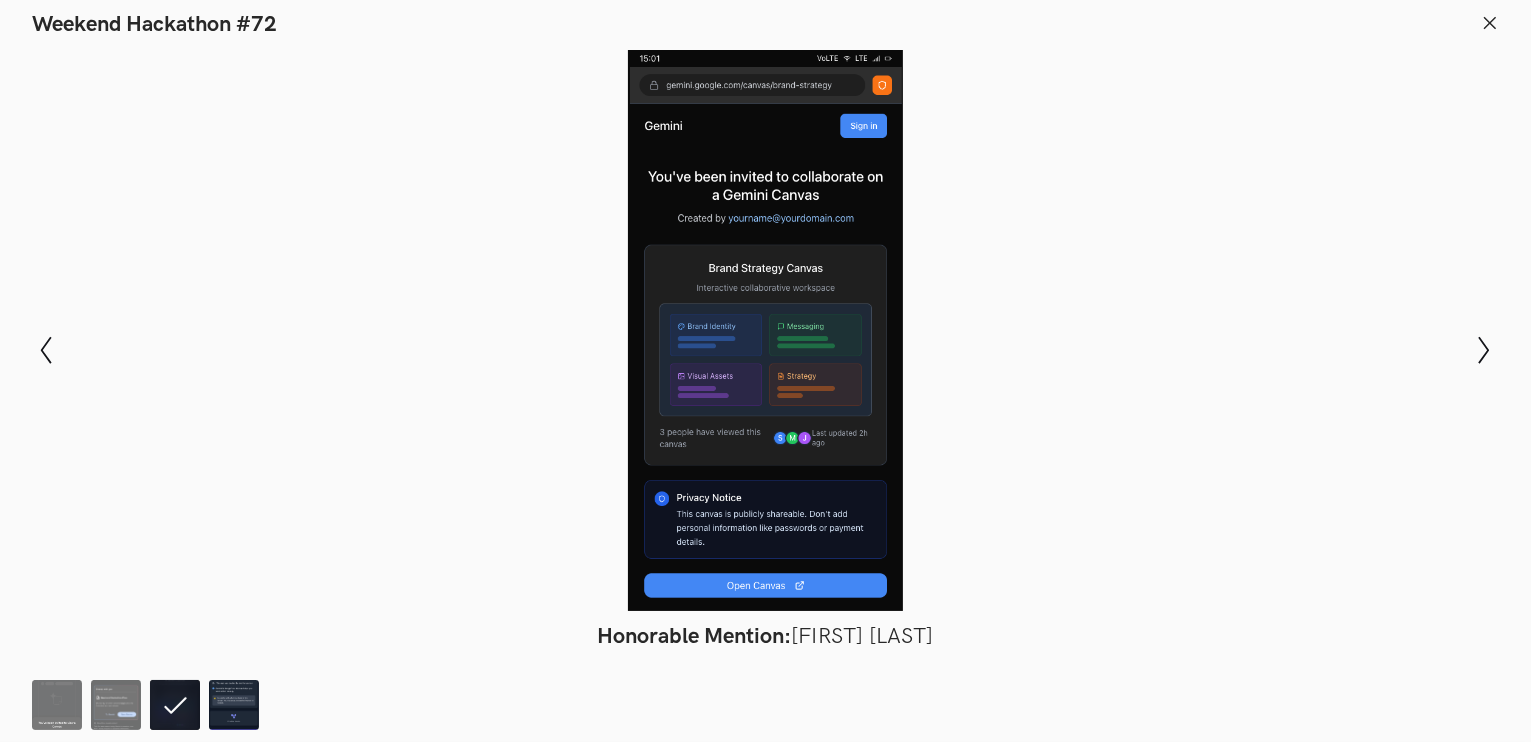 click at bounding box center [234, 705] 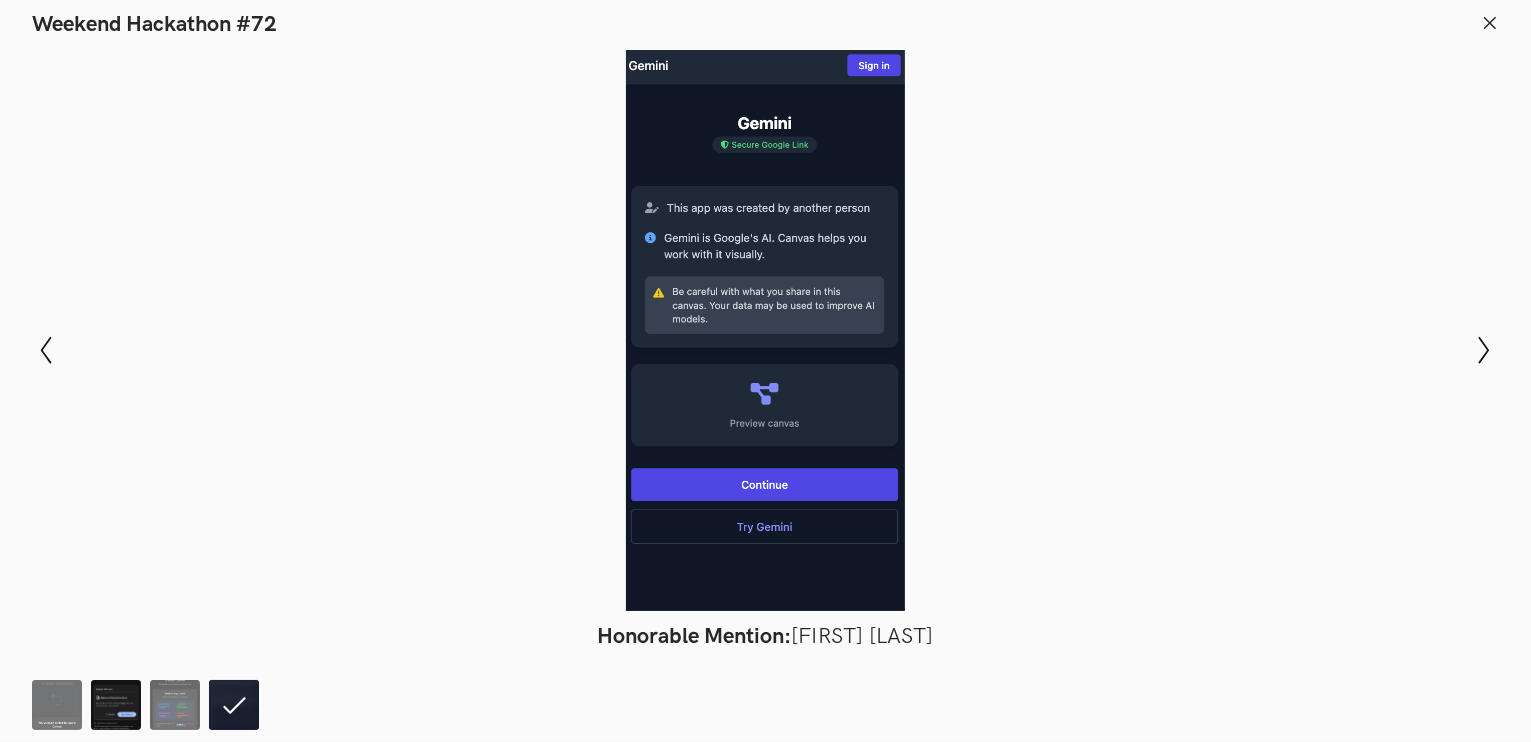 click at bounding box center (116, 705) 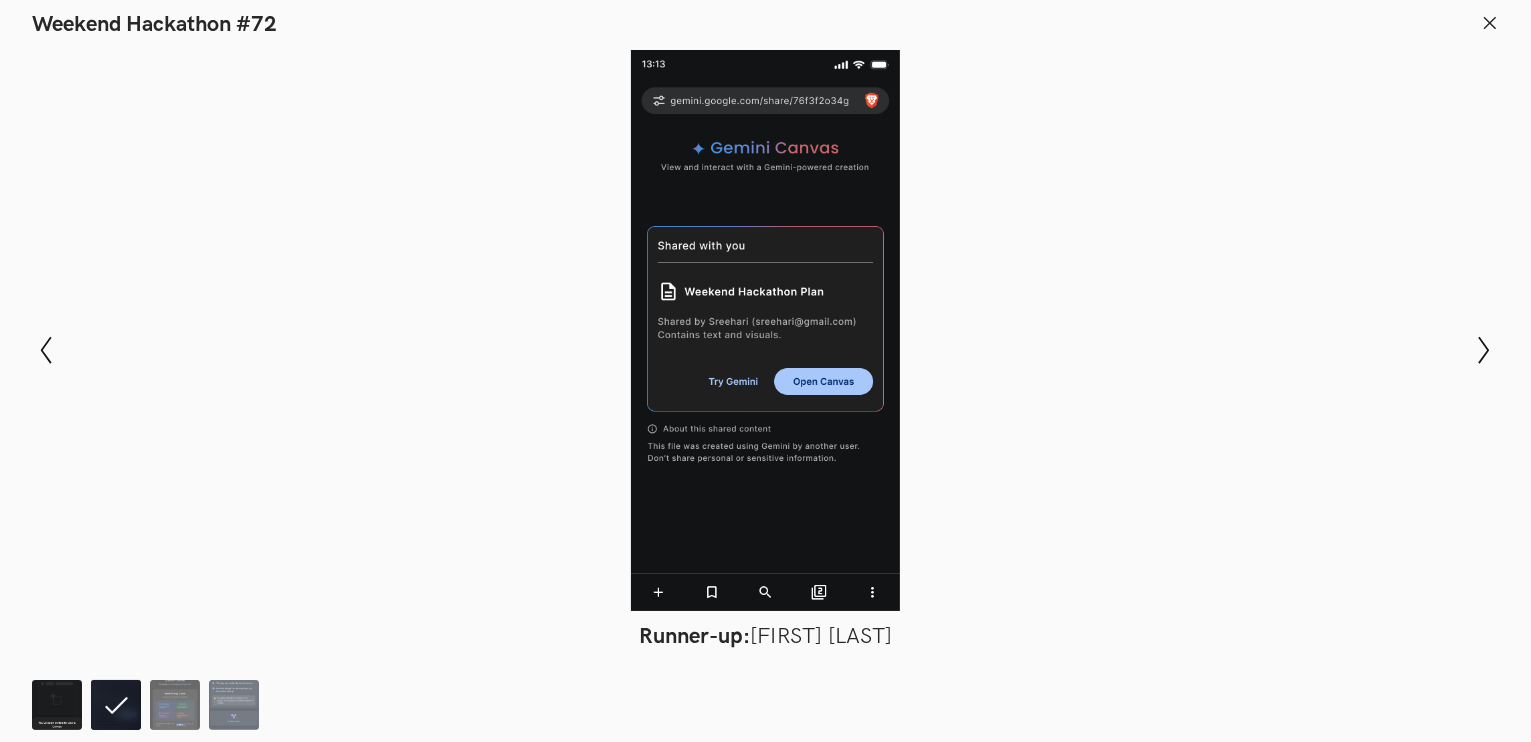 click at bounding box center [57, 705] 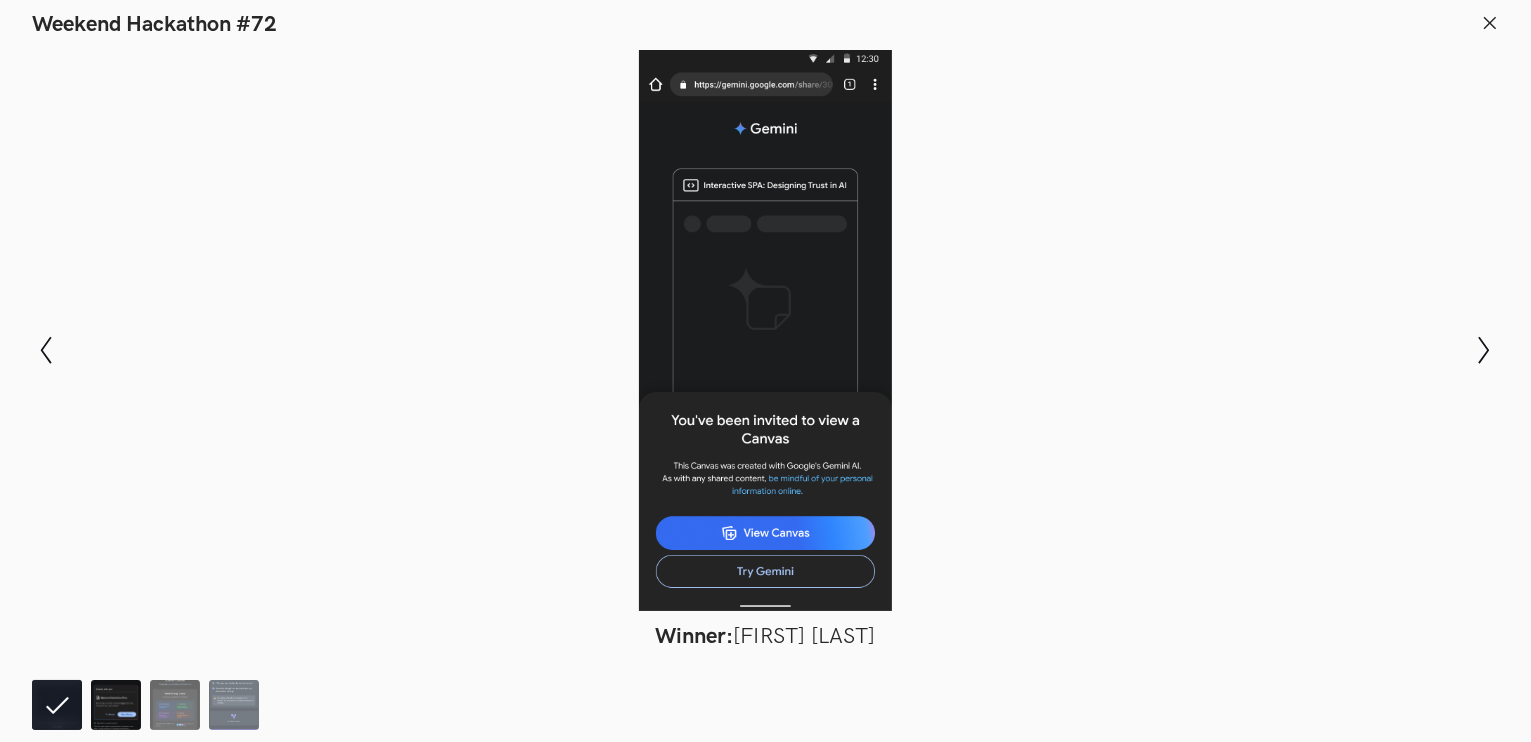 click at bounding box center (116, 705) 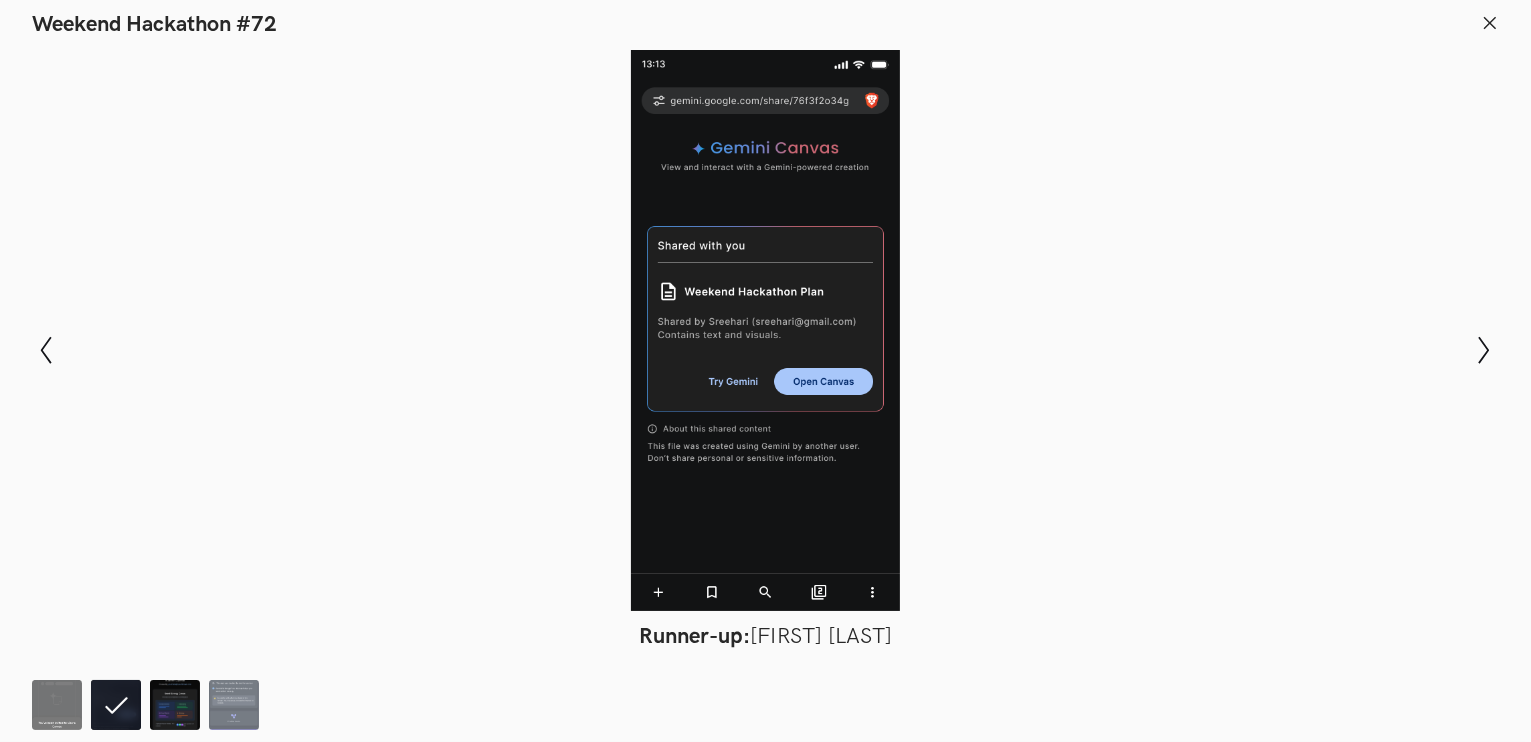 click at bounding box center [175, 705] 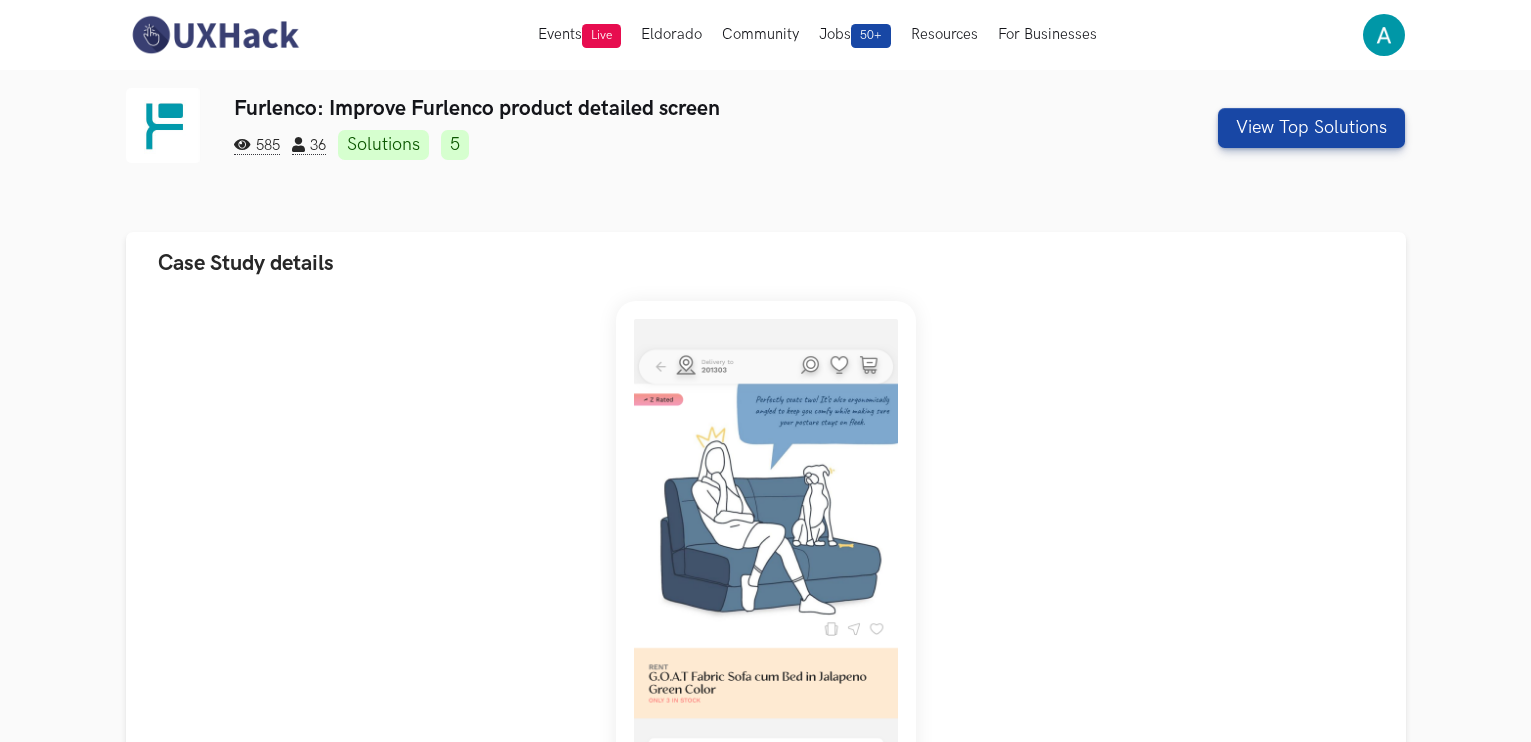 scroll, scrollTop: 0, scrollLeft: 0, axis: both 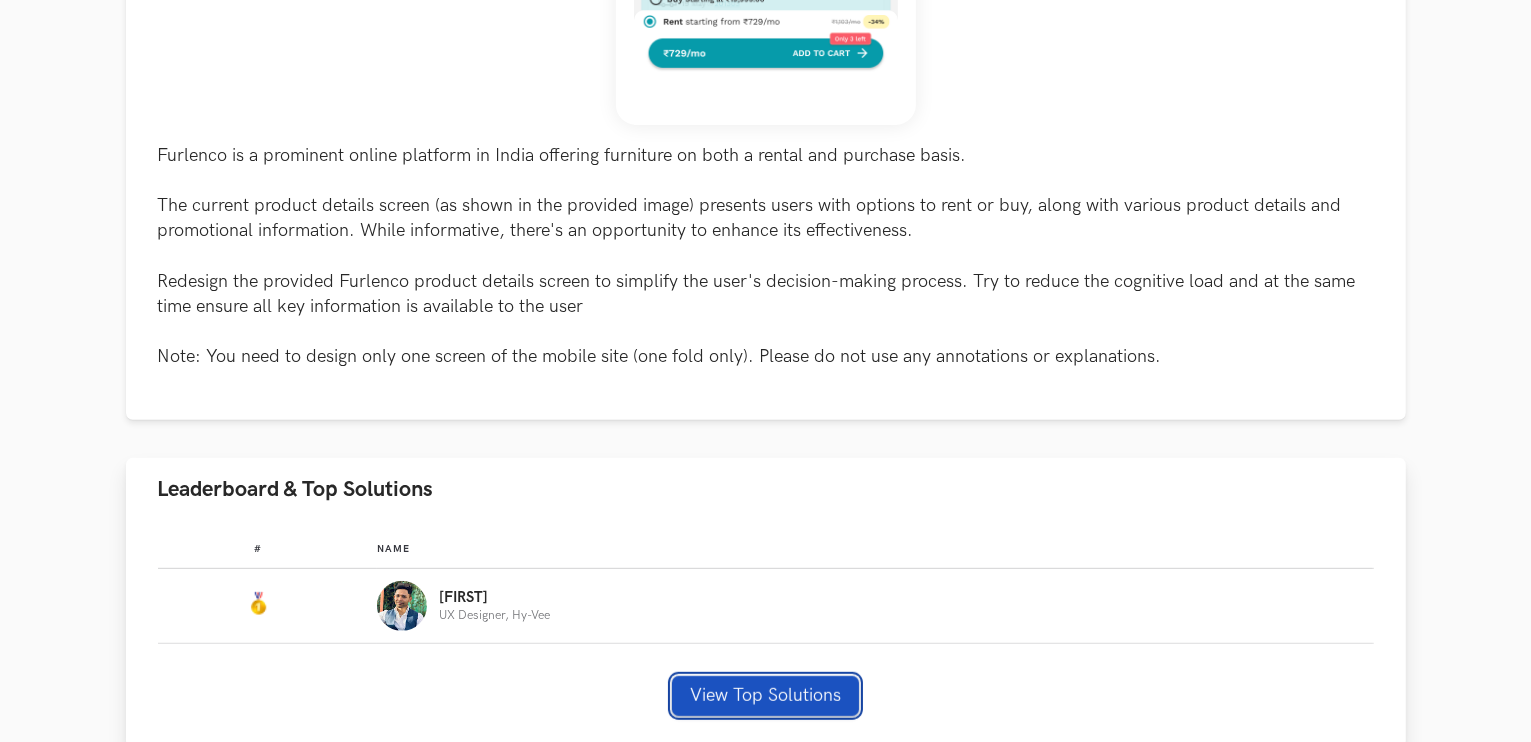 click on "View Top Solutions" at bounding box center [765, 696] 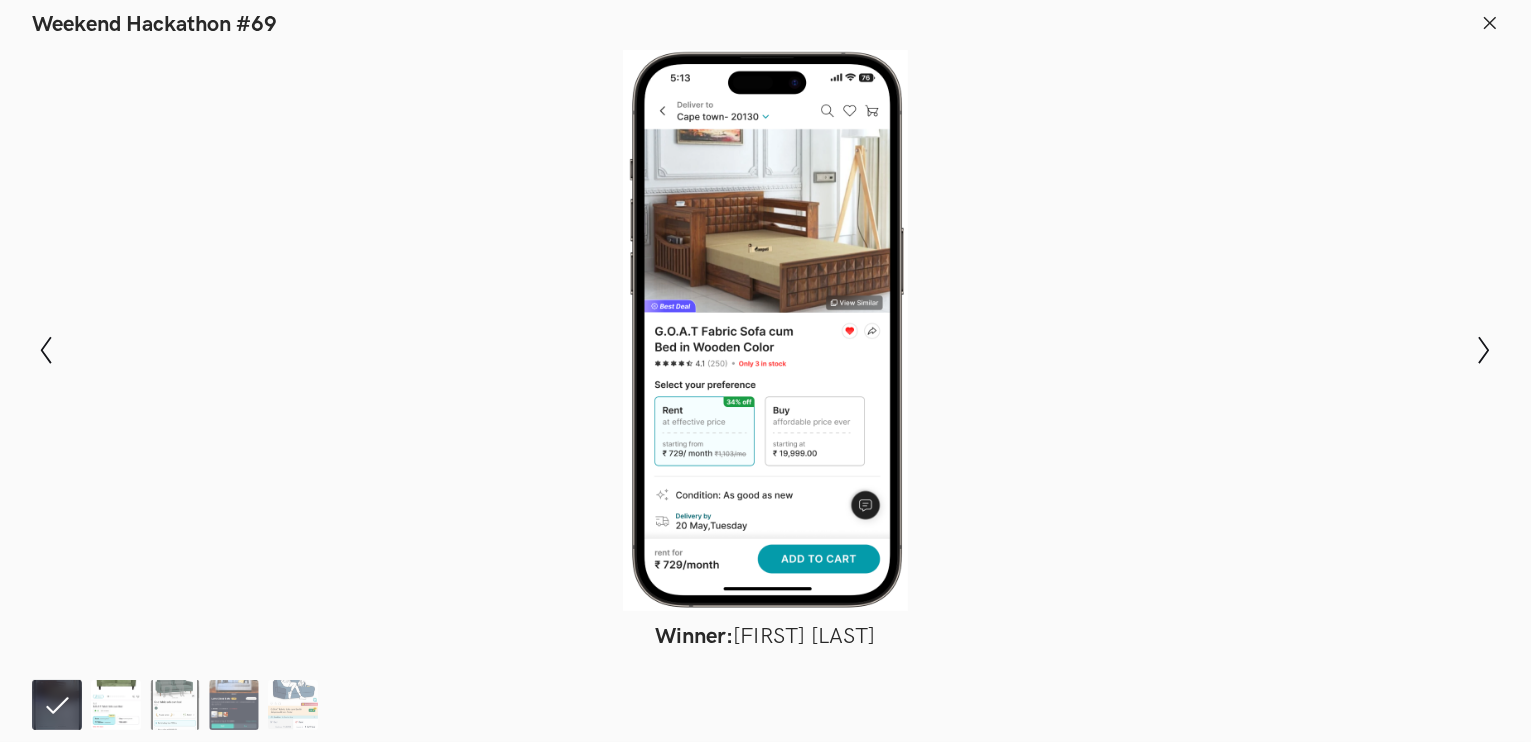 click at bounding box center [116, 705] 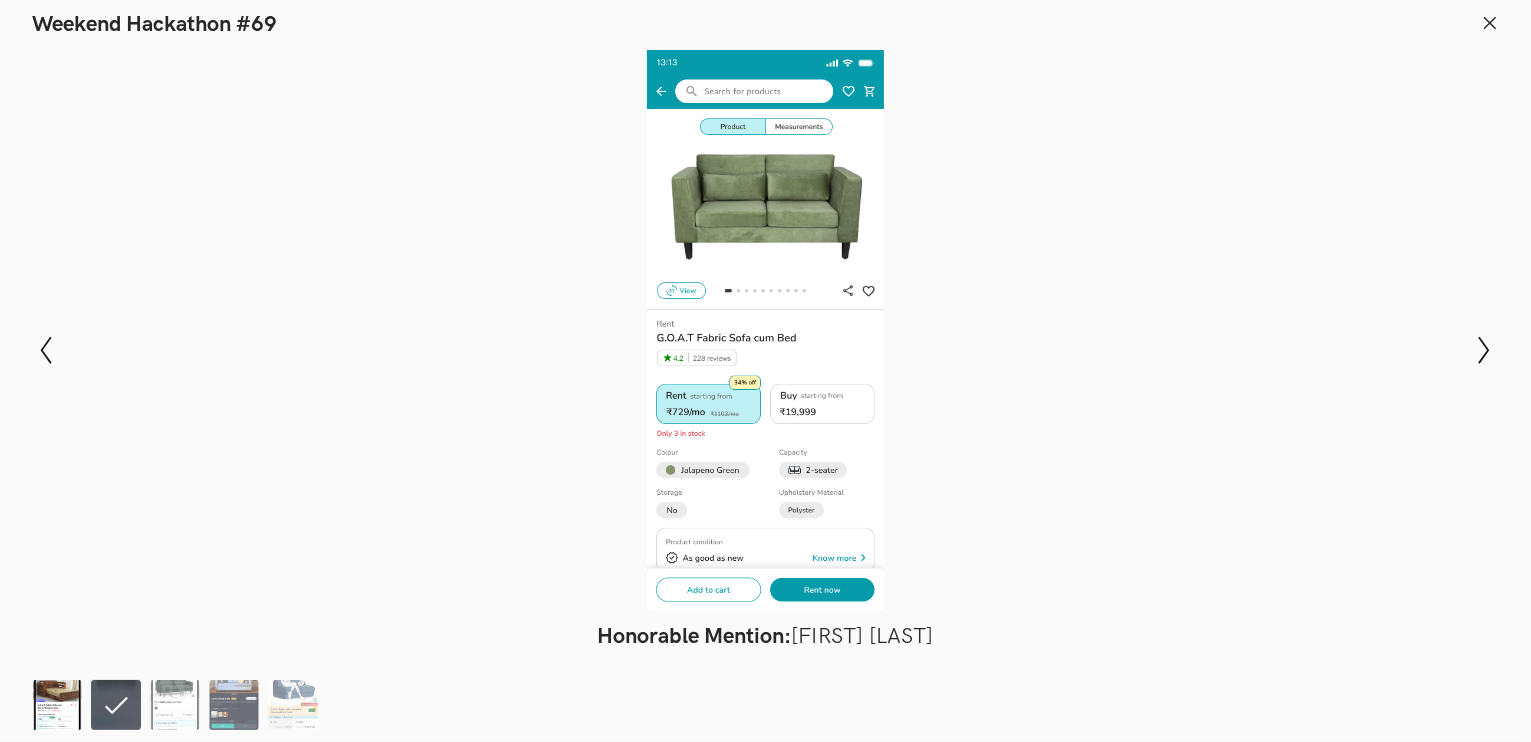 click at bounding box center (57, 705) 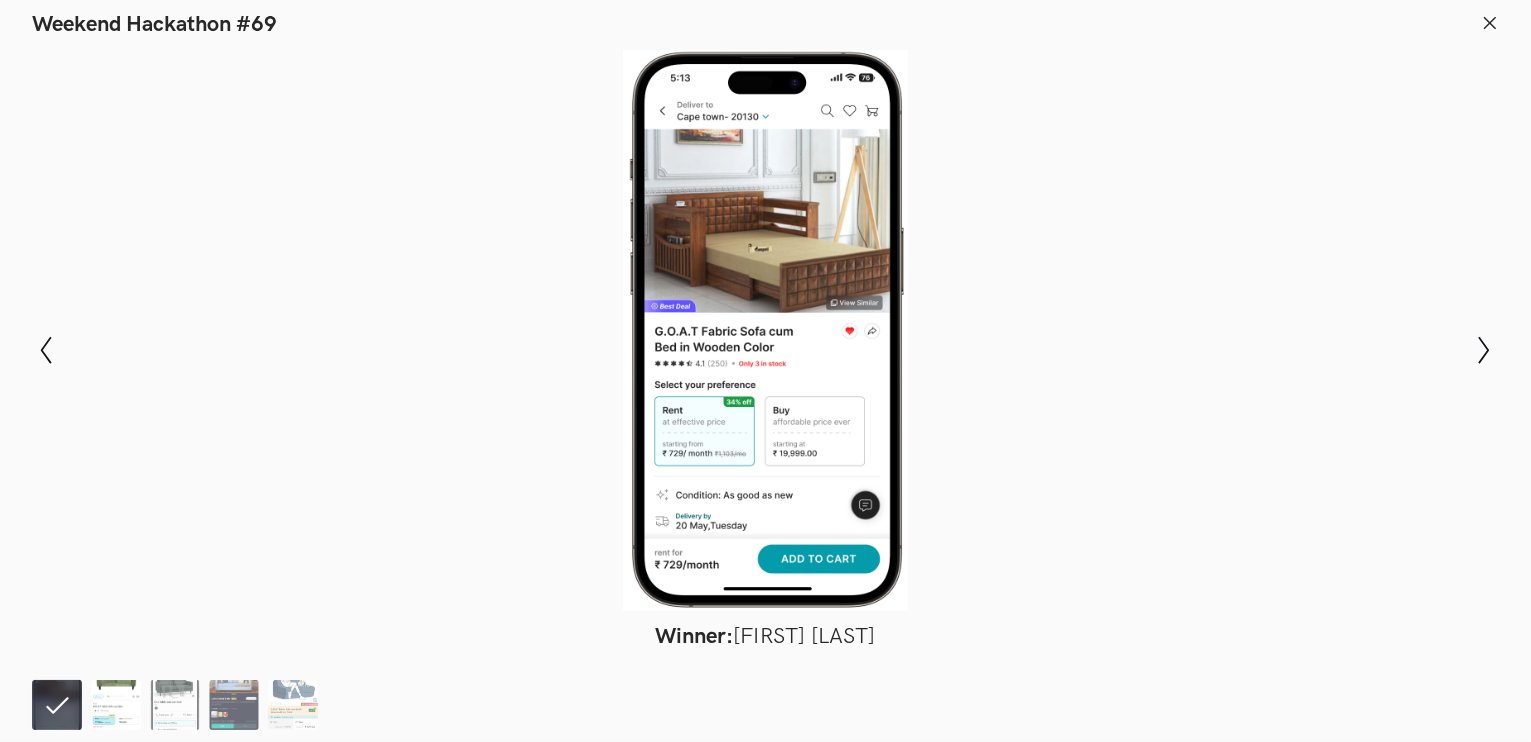 click at bounding box center [116, 705] 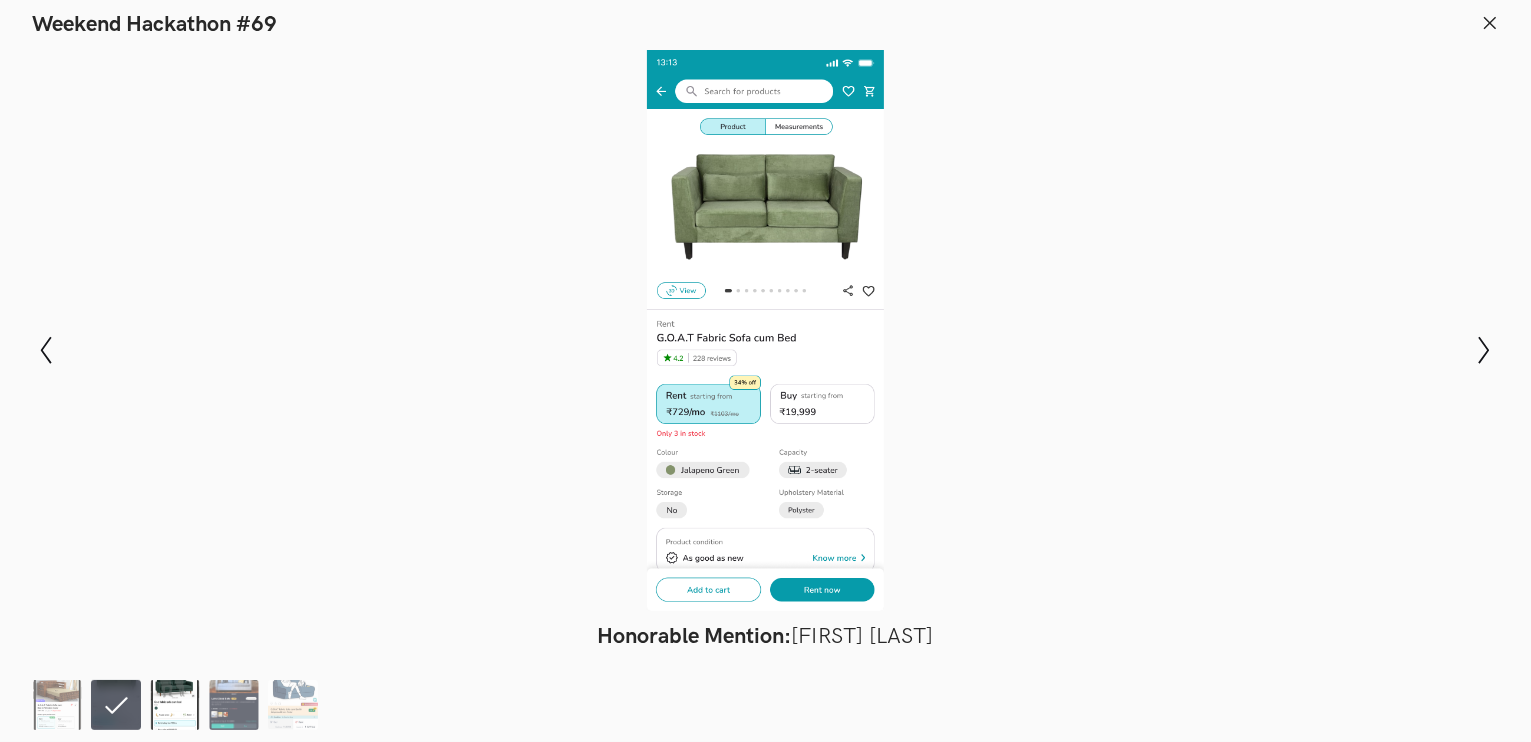 click at bounding box center [175, 705] 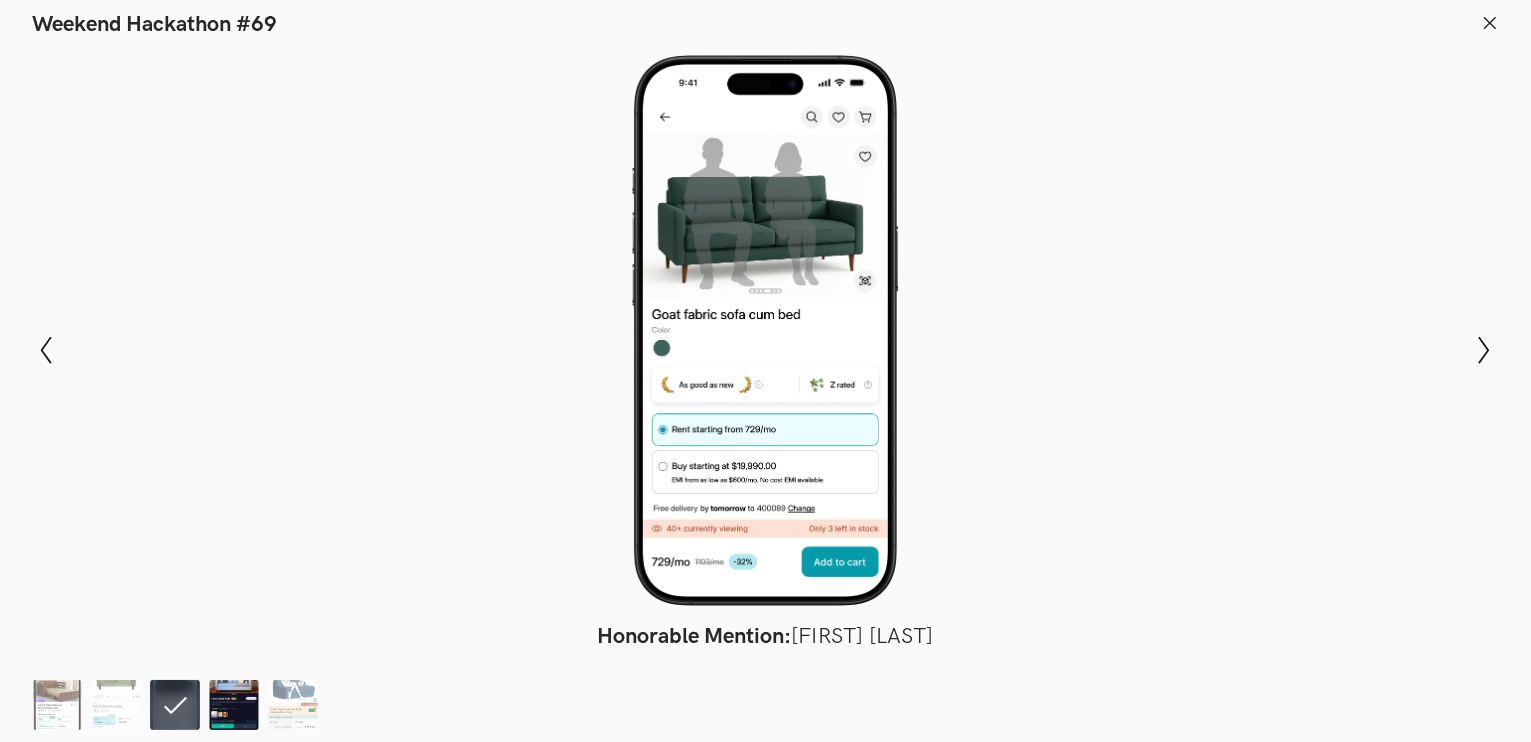 click at bounding box center (234, 705) 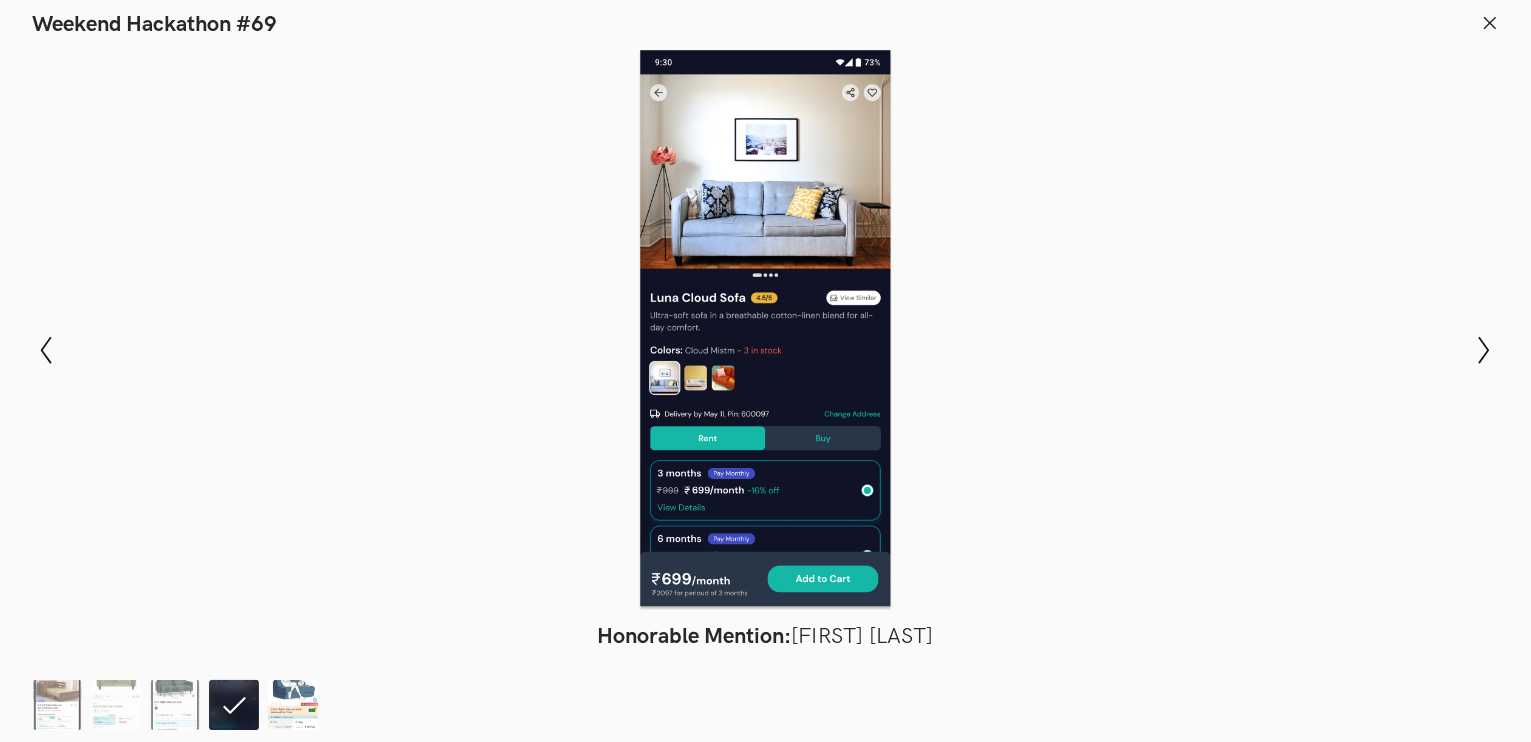 click at bounding box center [293, 705] 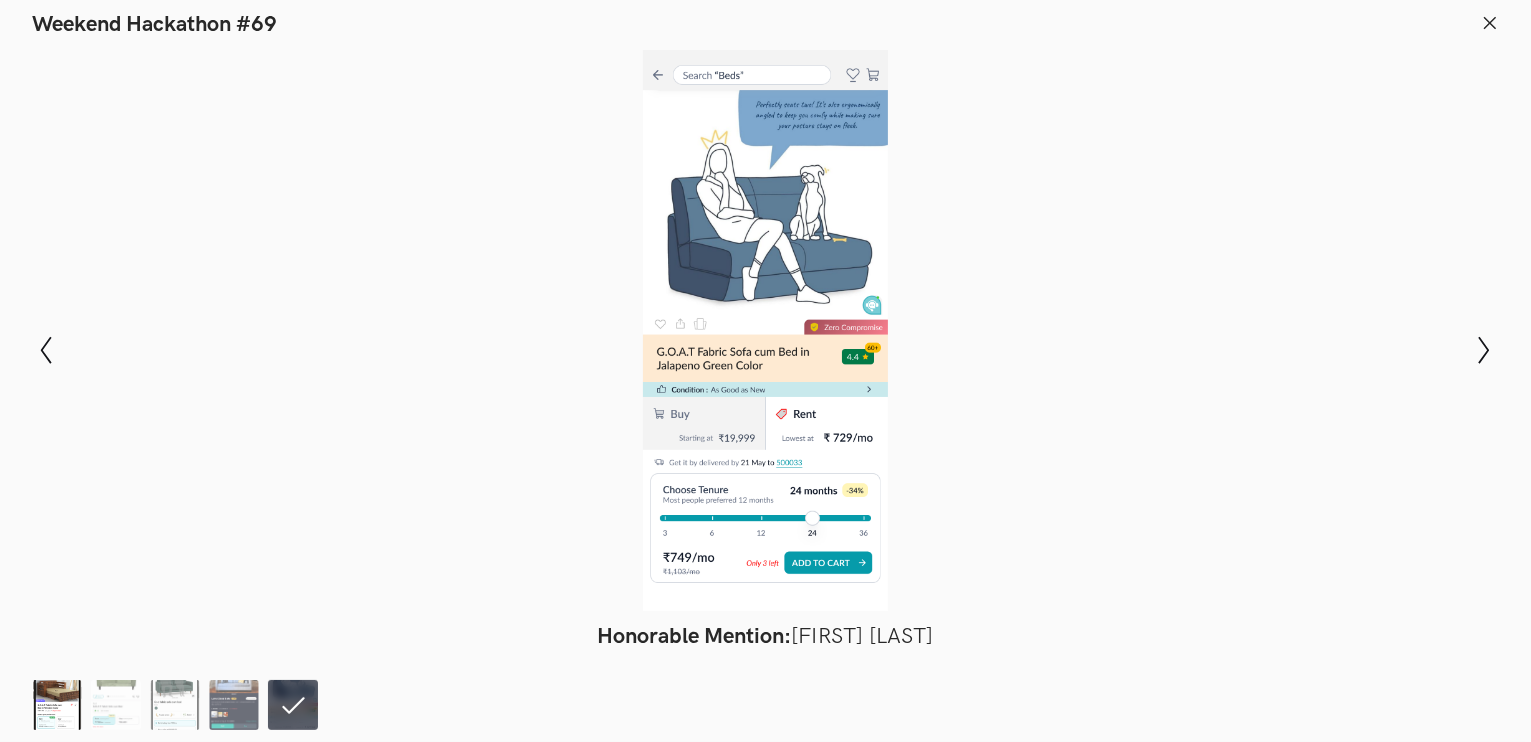 click at bounding box center (57, 705) 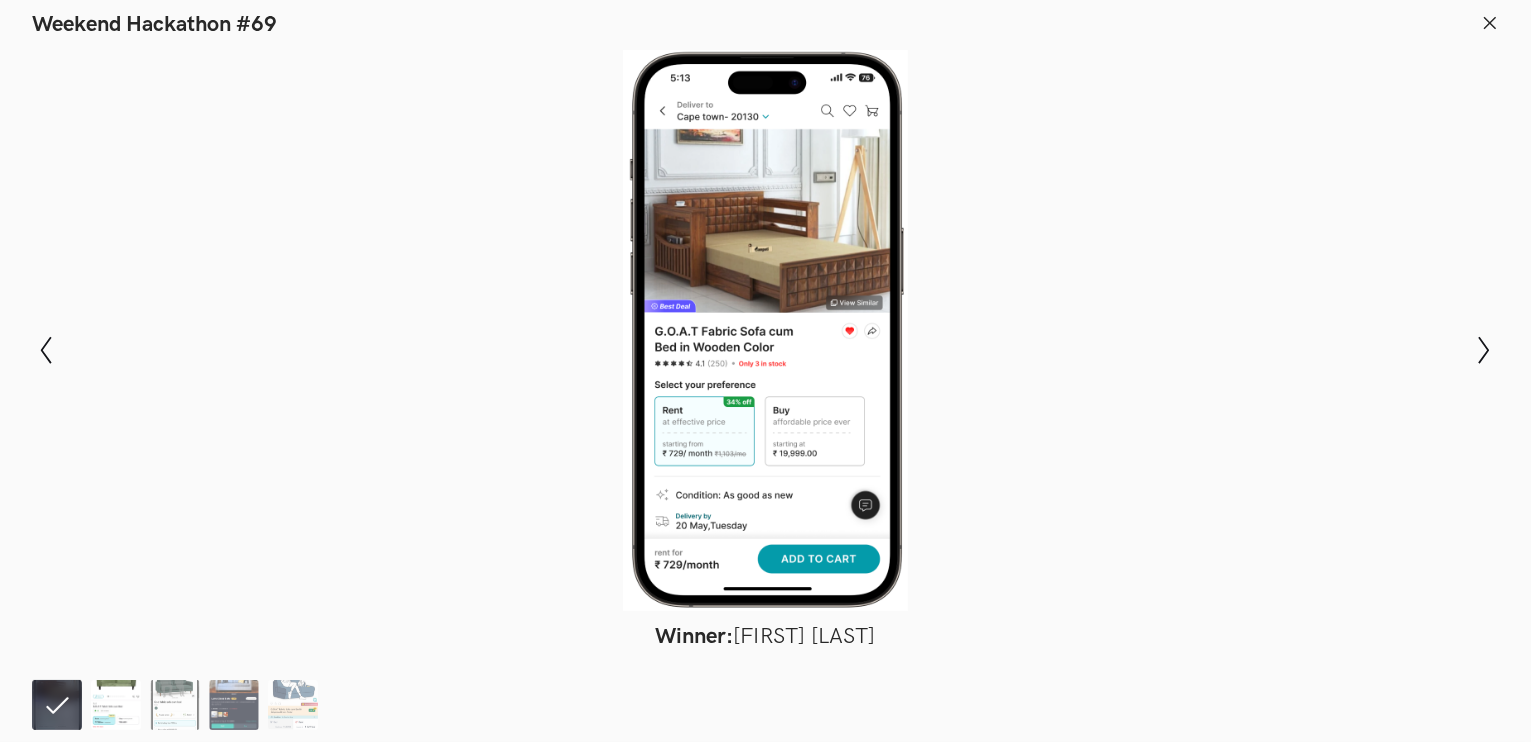 click at bounding box center (116, 705) 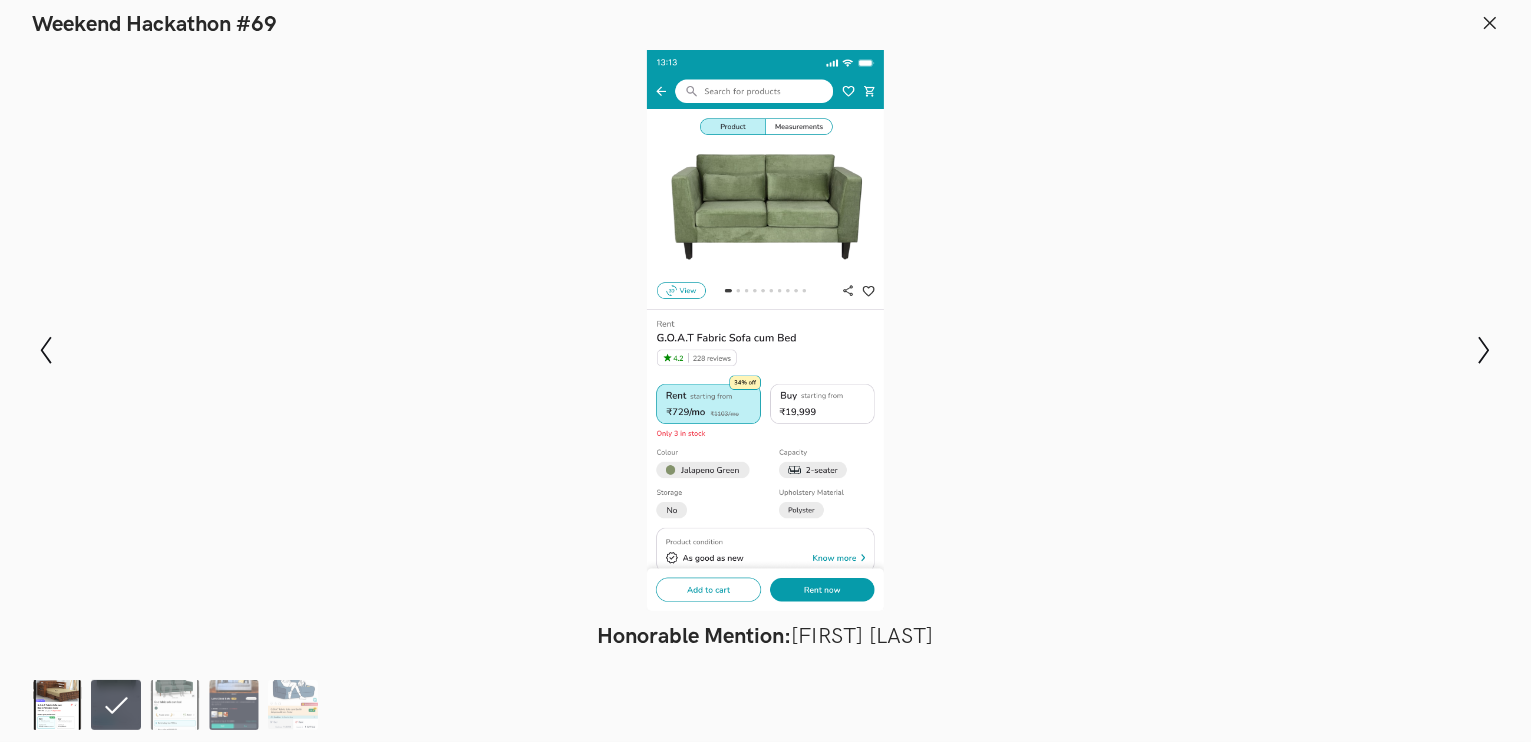 click at bounding box center (57, 705) 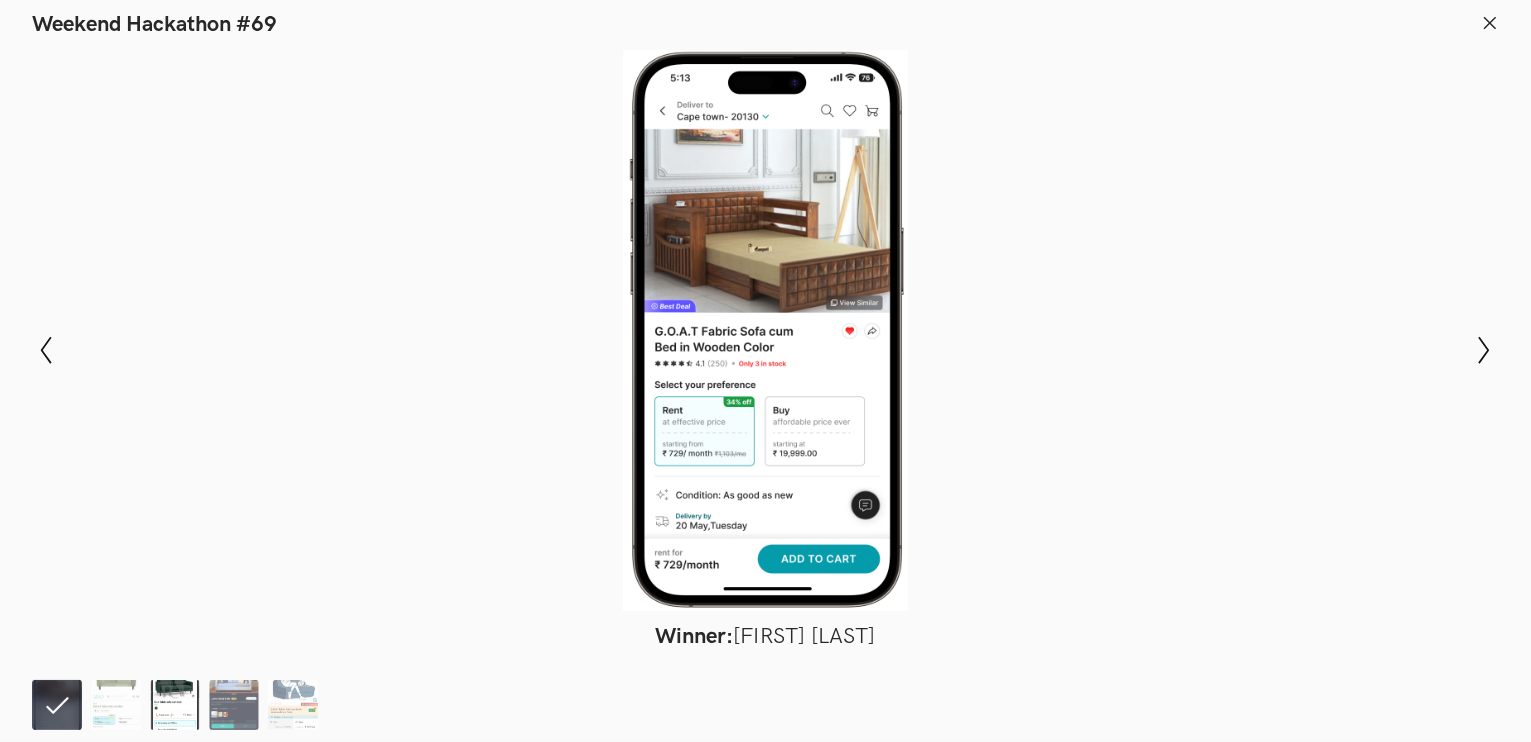 click at bounding box center [175, 705] 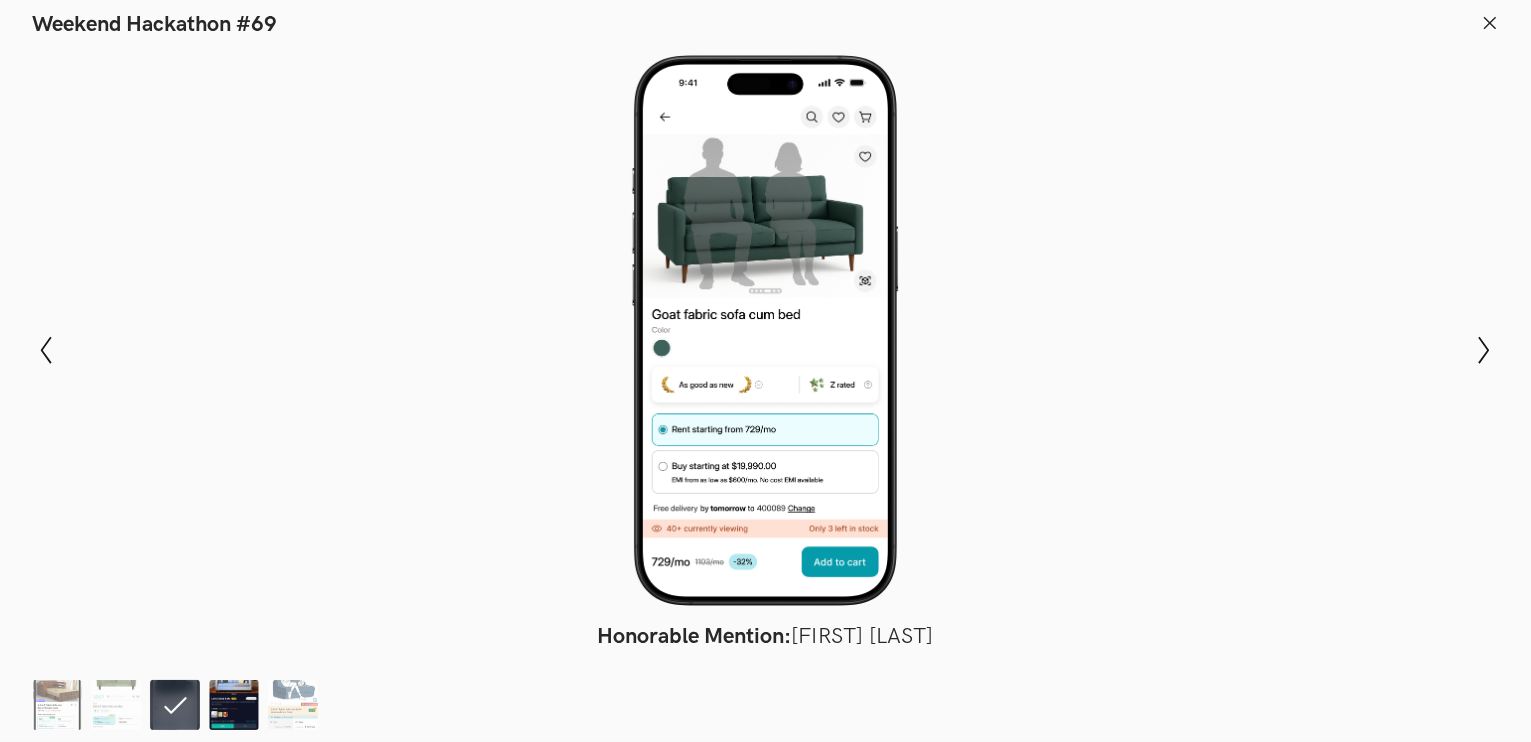 click at bounding box center [234, 705] 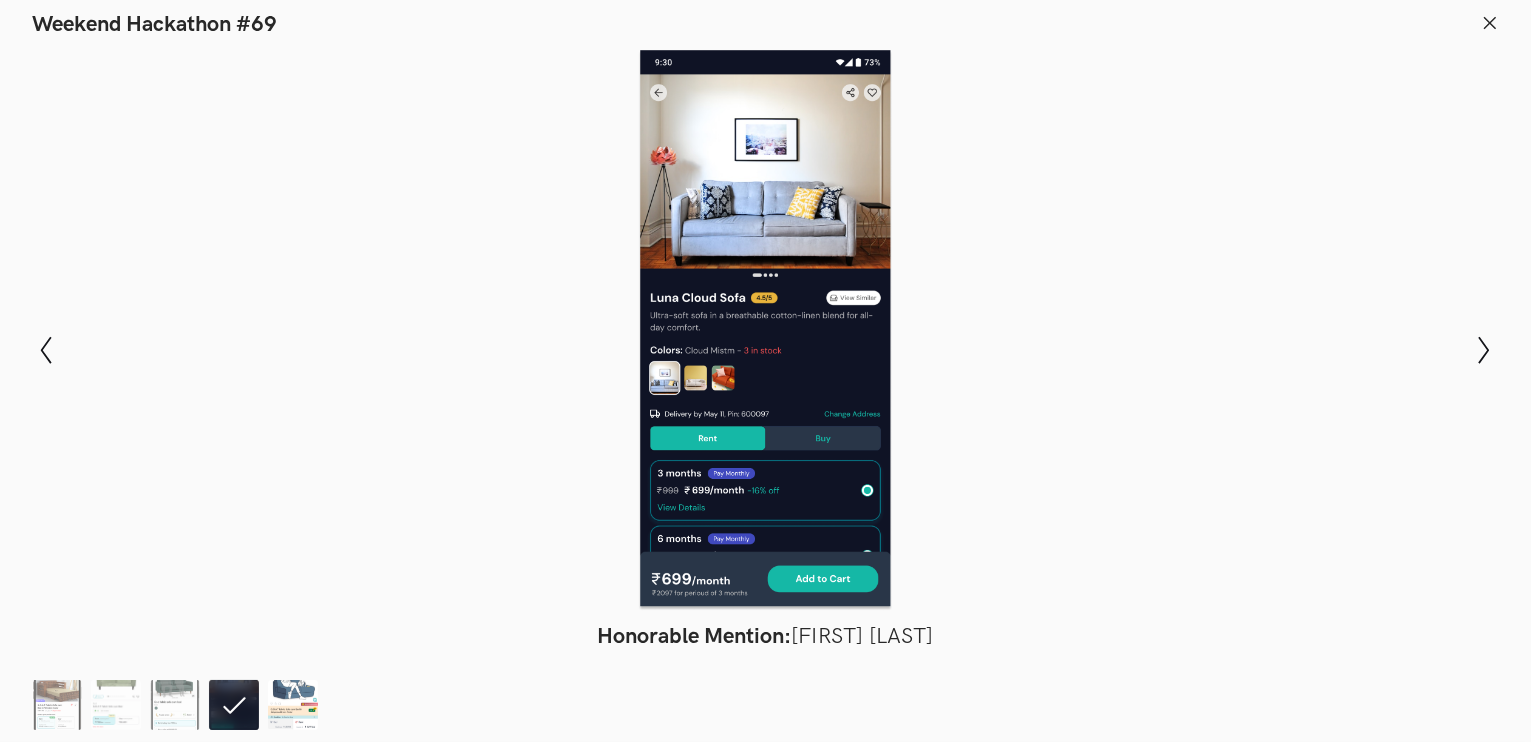 drag, startPoint x: 270, startPoint y: 699, endPoint x: 269, endPoint y: 724, distance: 25.019993 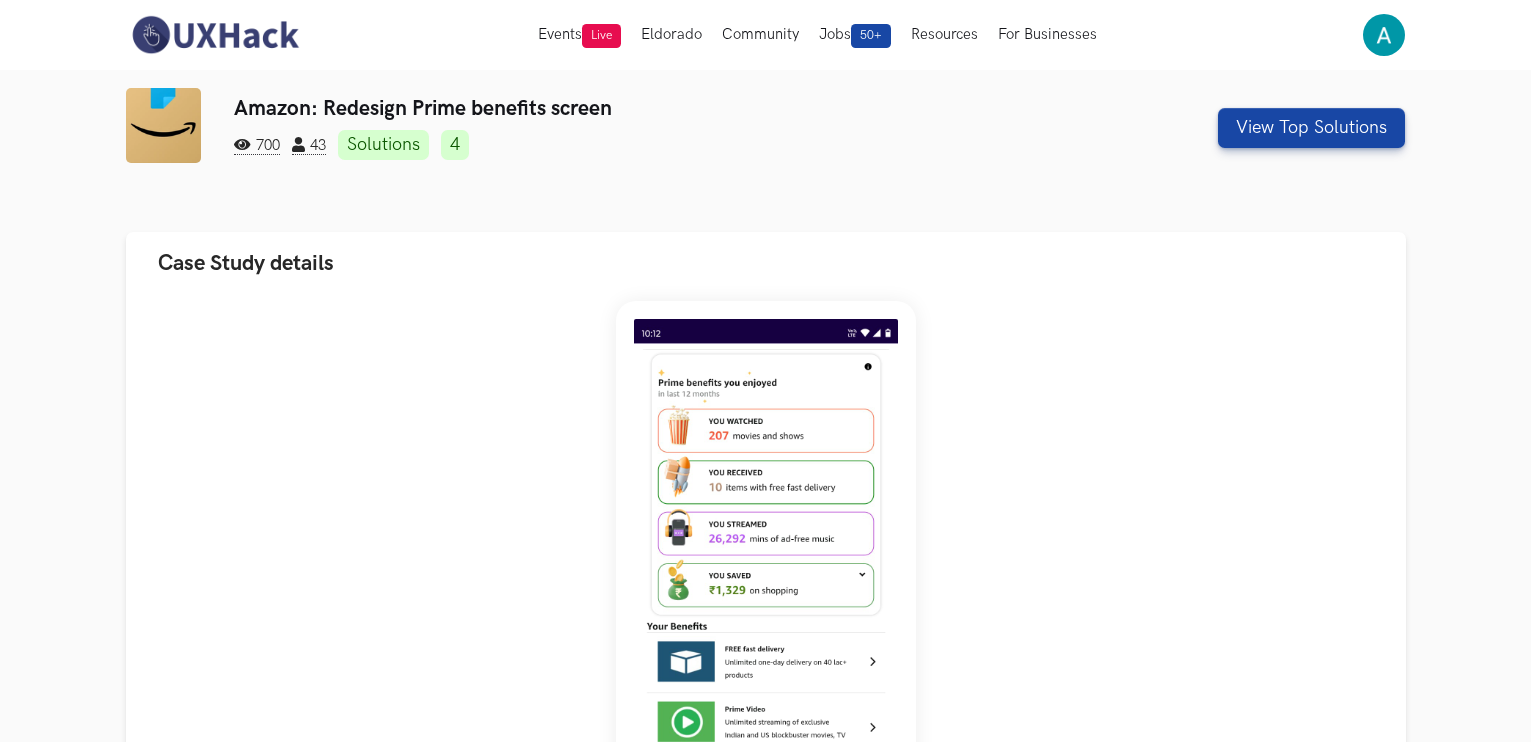 scroll, scrollTop: 0, scrollLeft: 0, axis: both 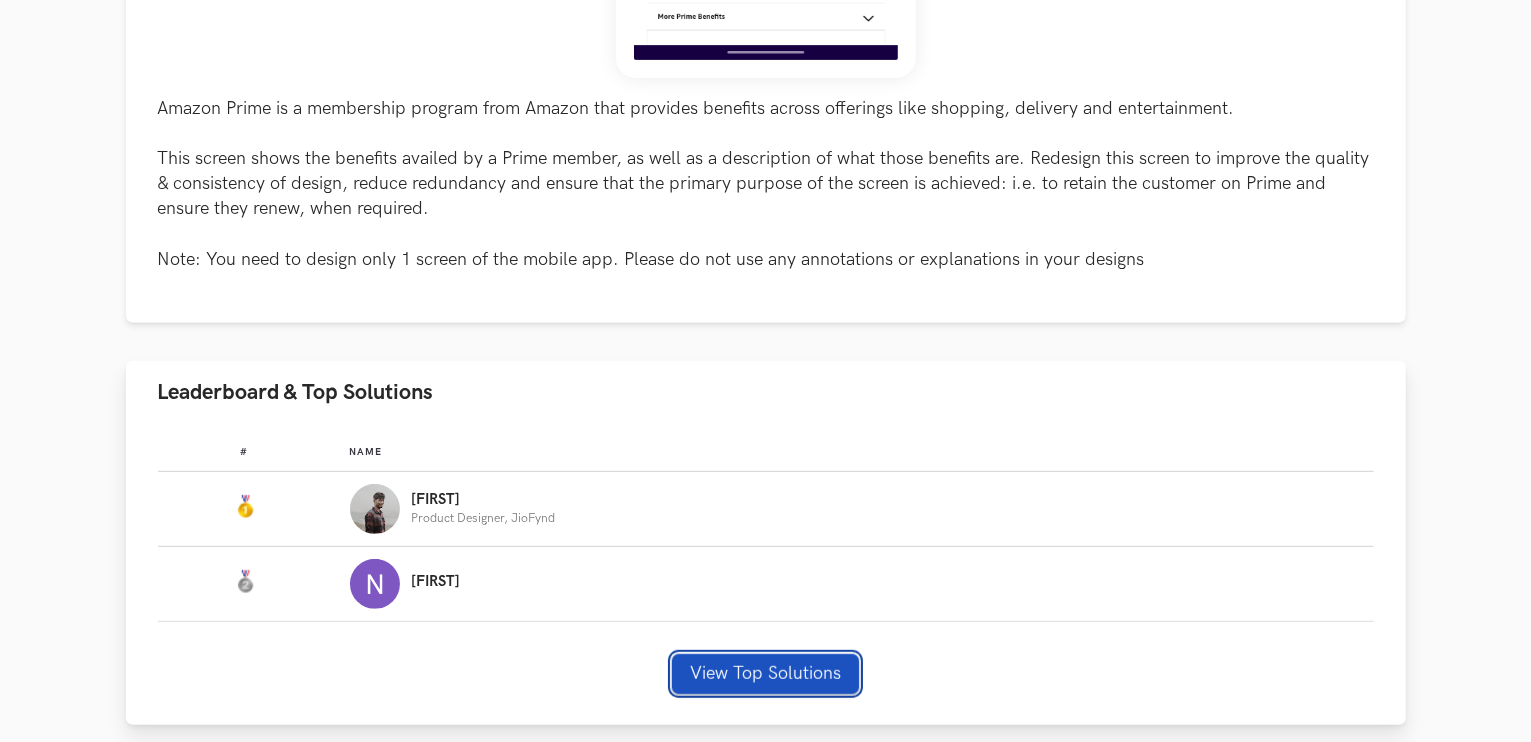click on "View Top Solutions" at bounding box center [765, 674] 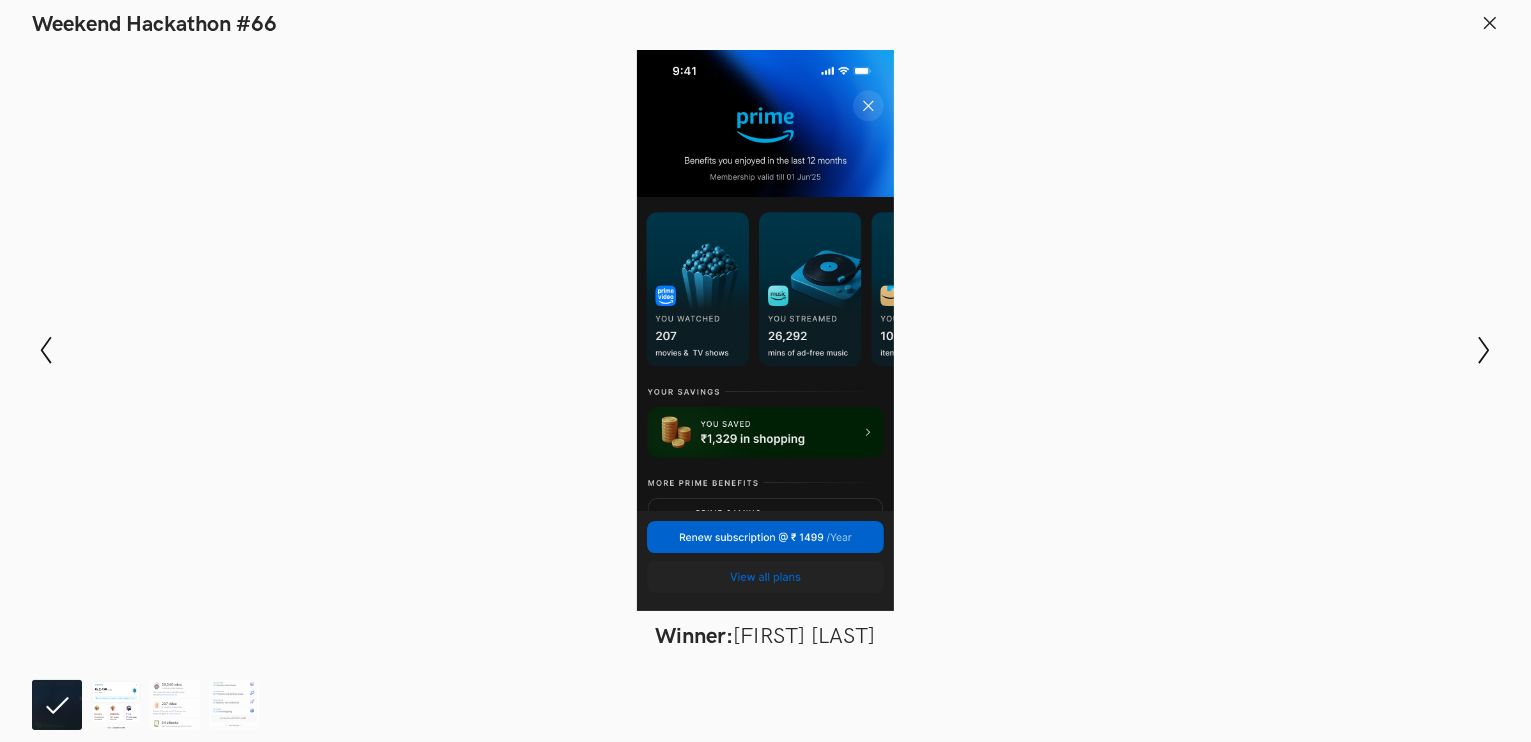 click at bounding box center [116, 705] 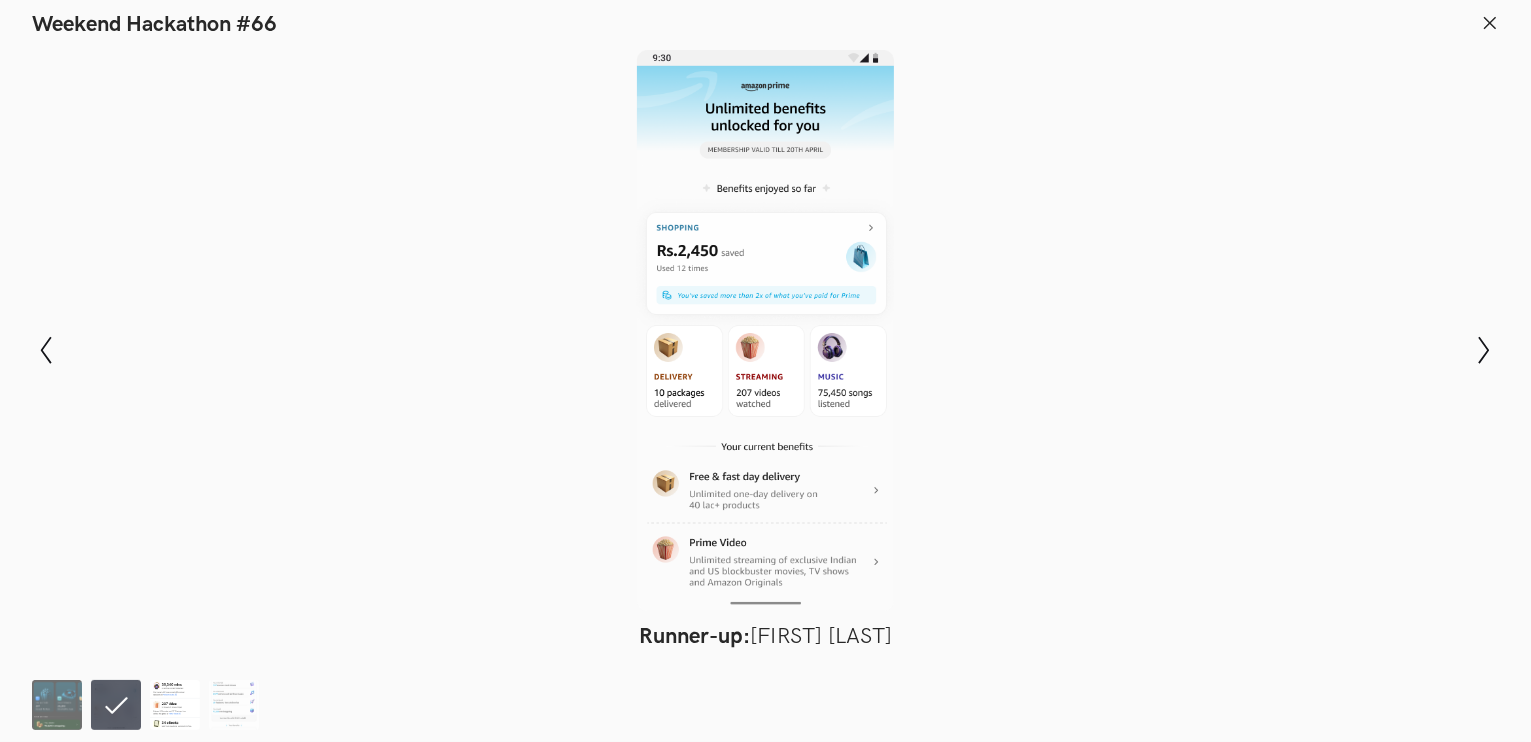 click at bounding box center [175, 705] 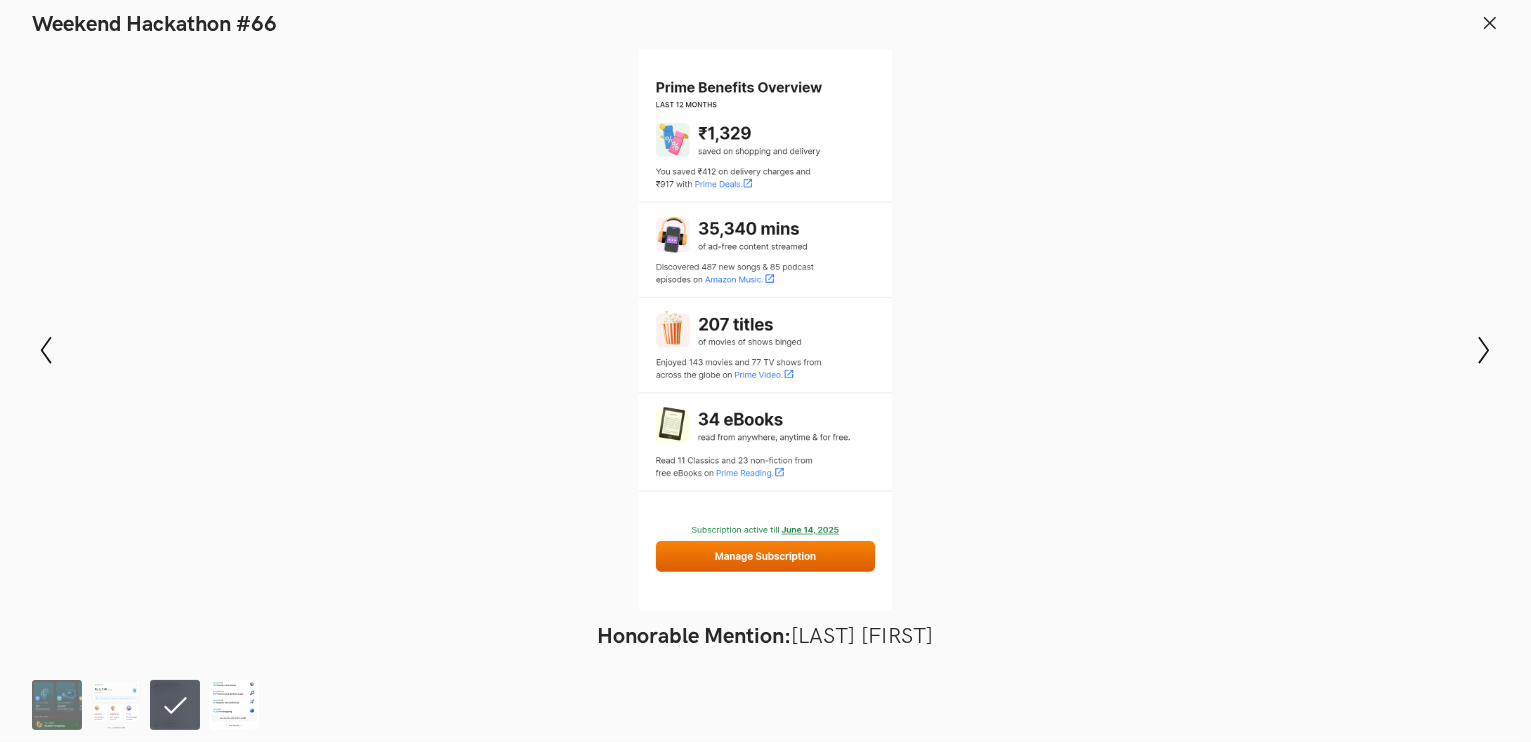 click at bounding box center (234, 705) 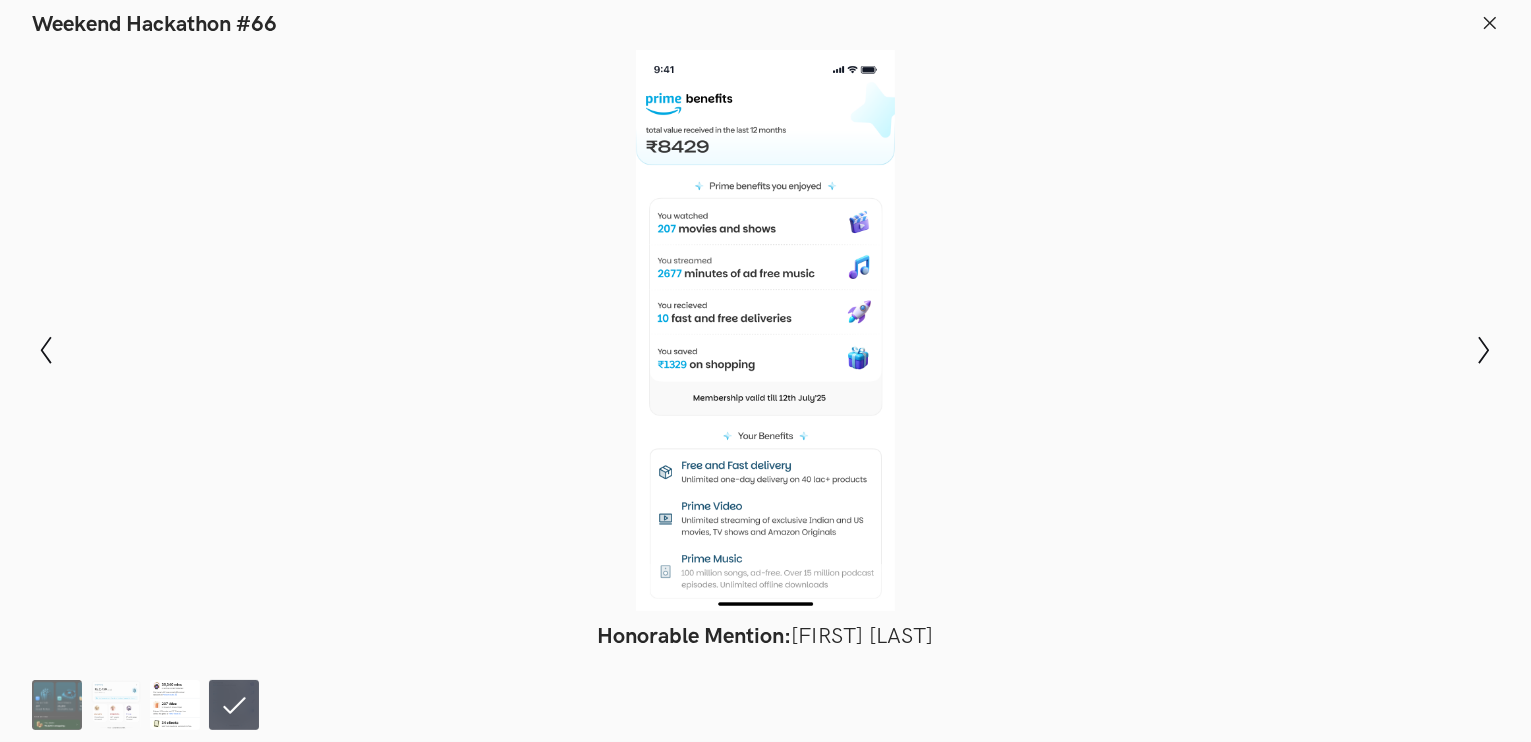 click at bounding box center [175, 705] 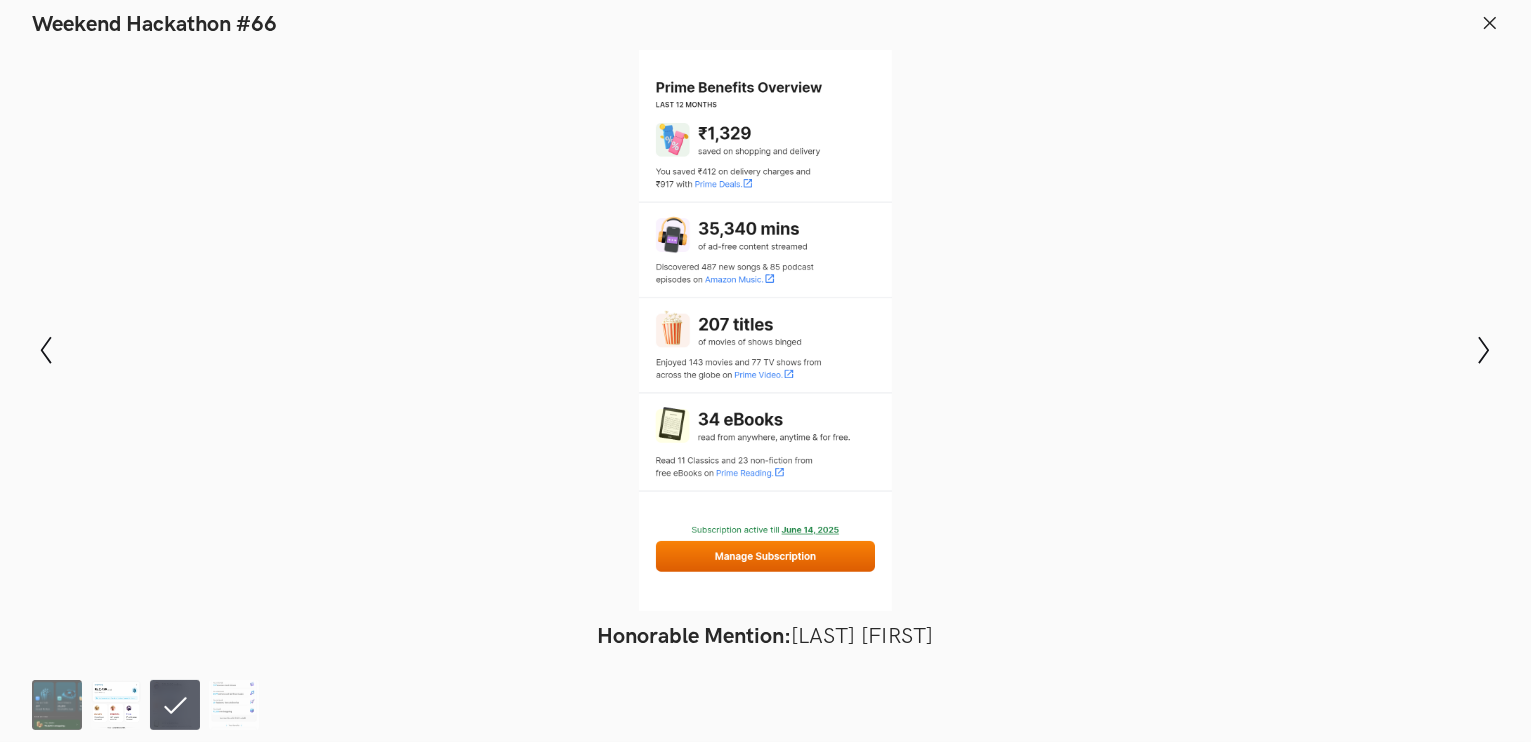 click at bounding box center (116, 705) 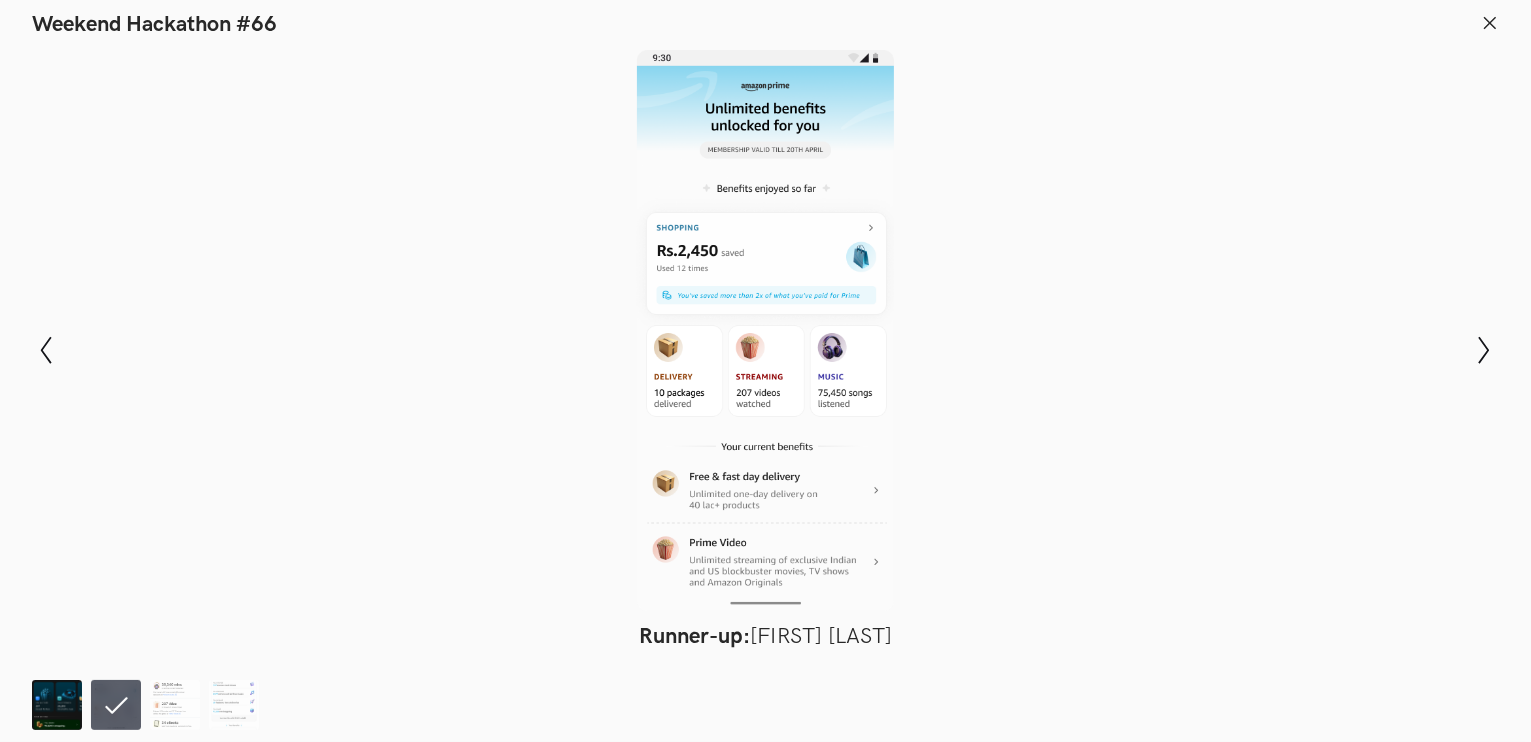 click at bounding box center (57, 705) 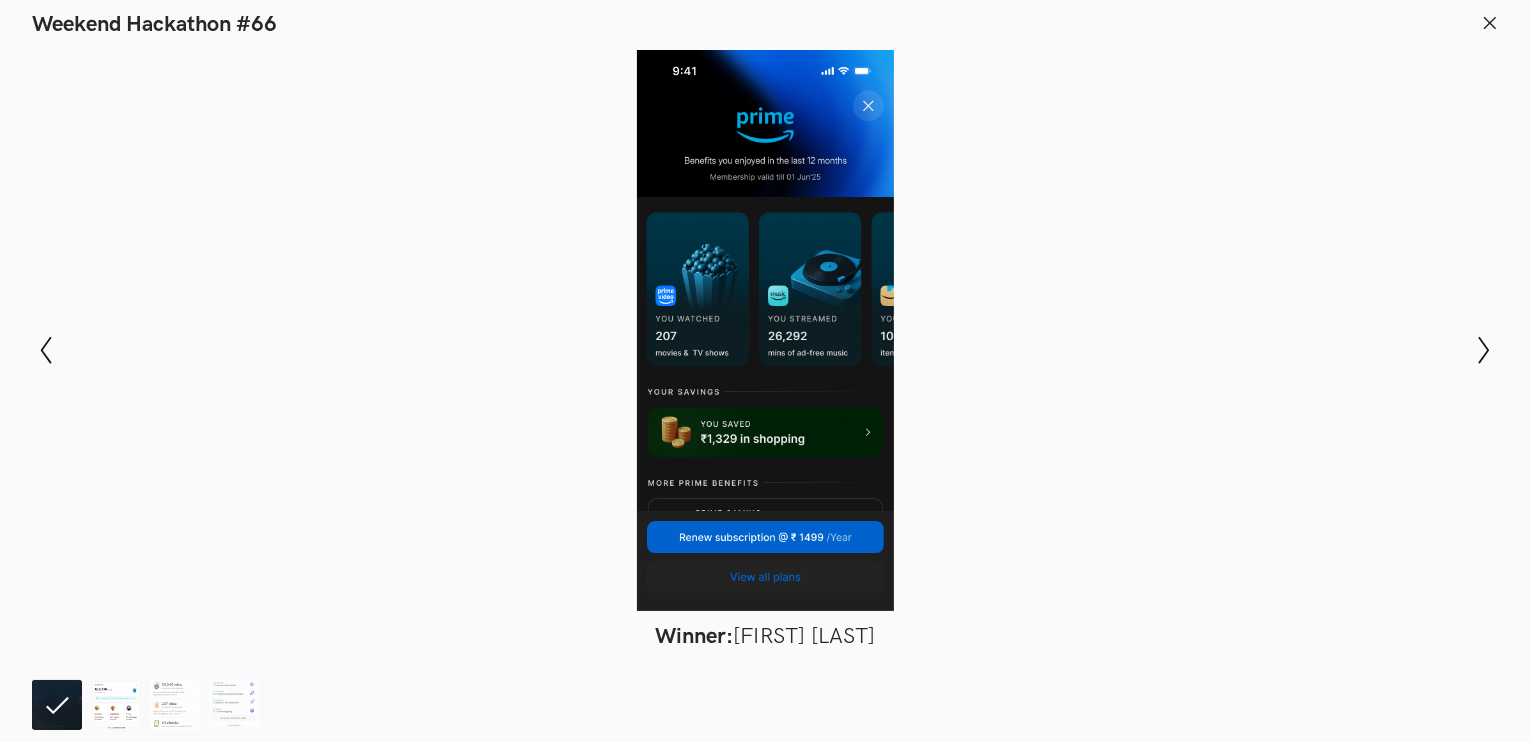 click at bounding box center [116, 705] 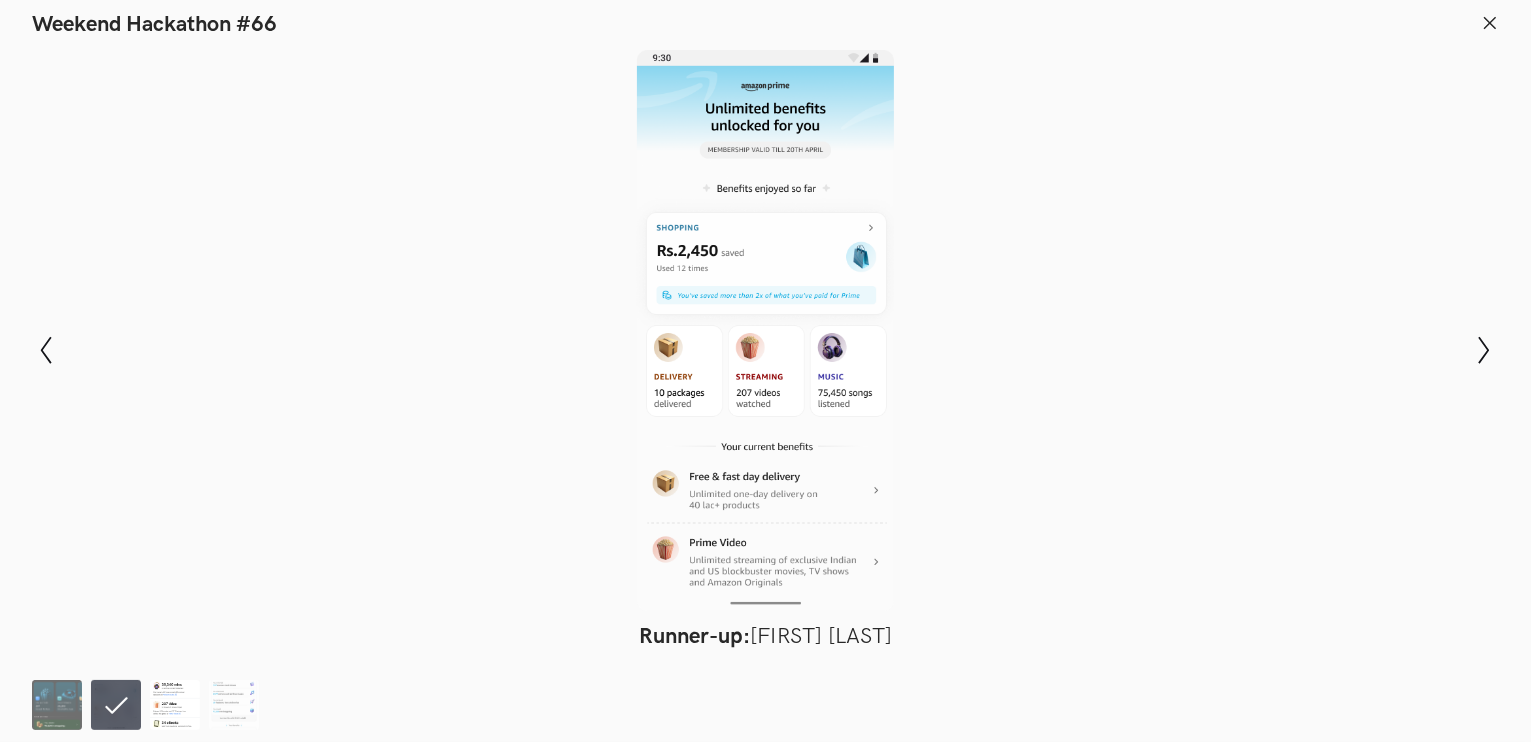 click at bounding box center (175, 705) 